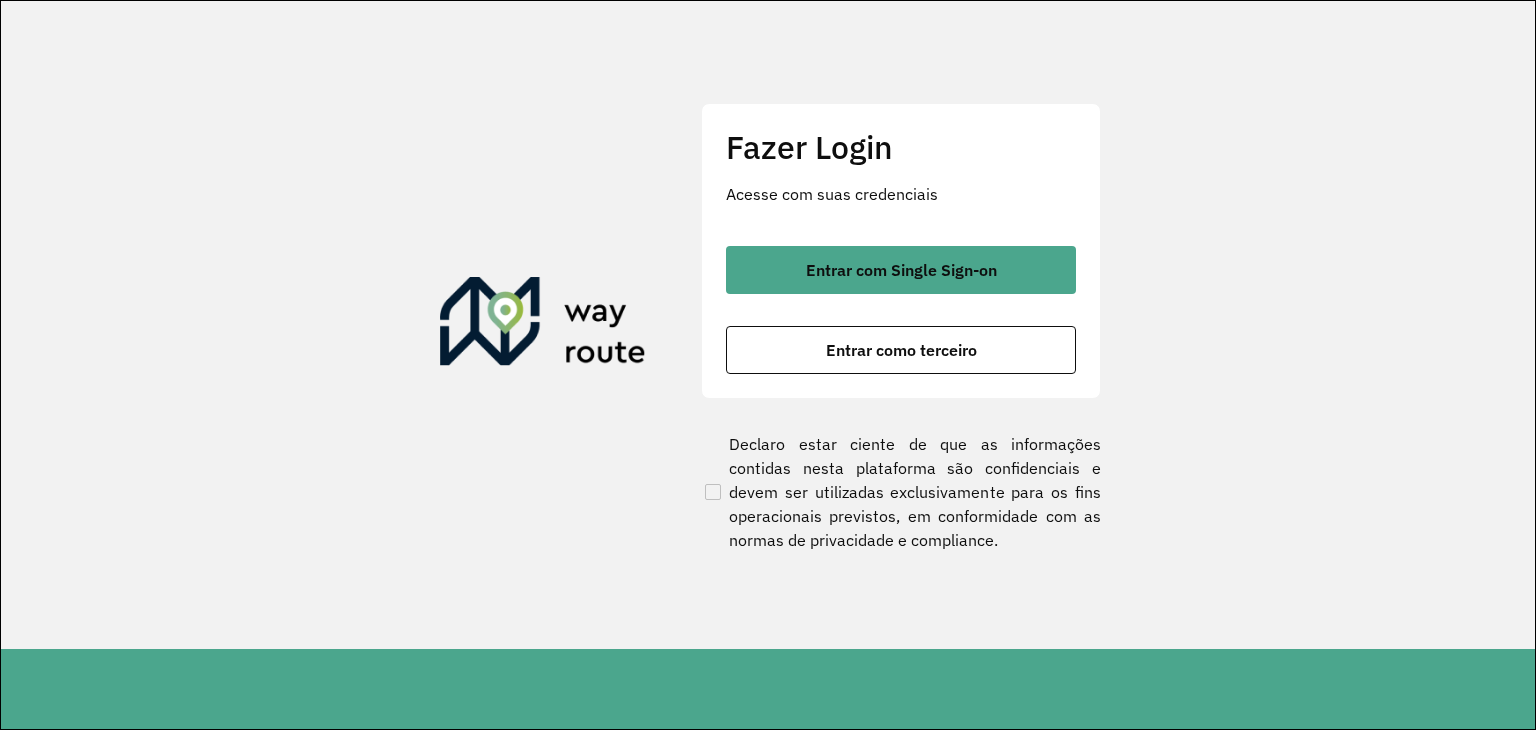 scroll, scrollTop: 0, scrollLeft: 0, axis: both 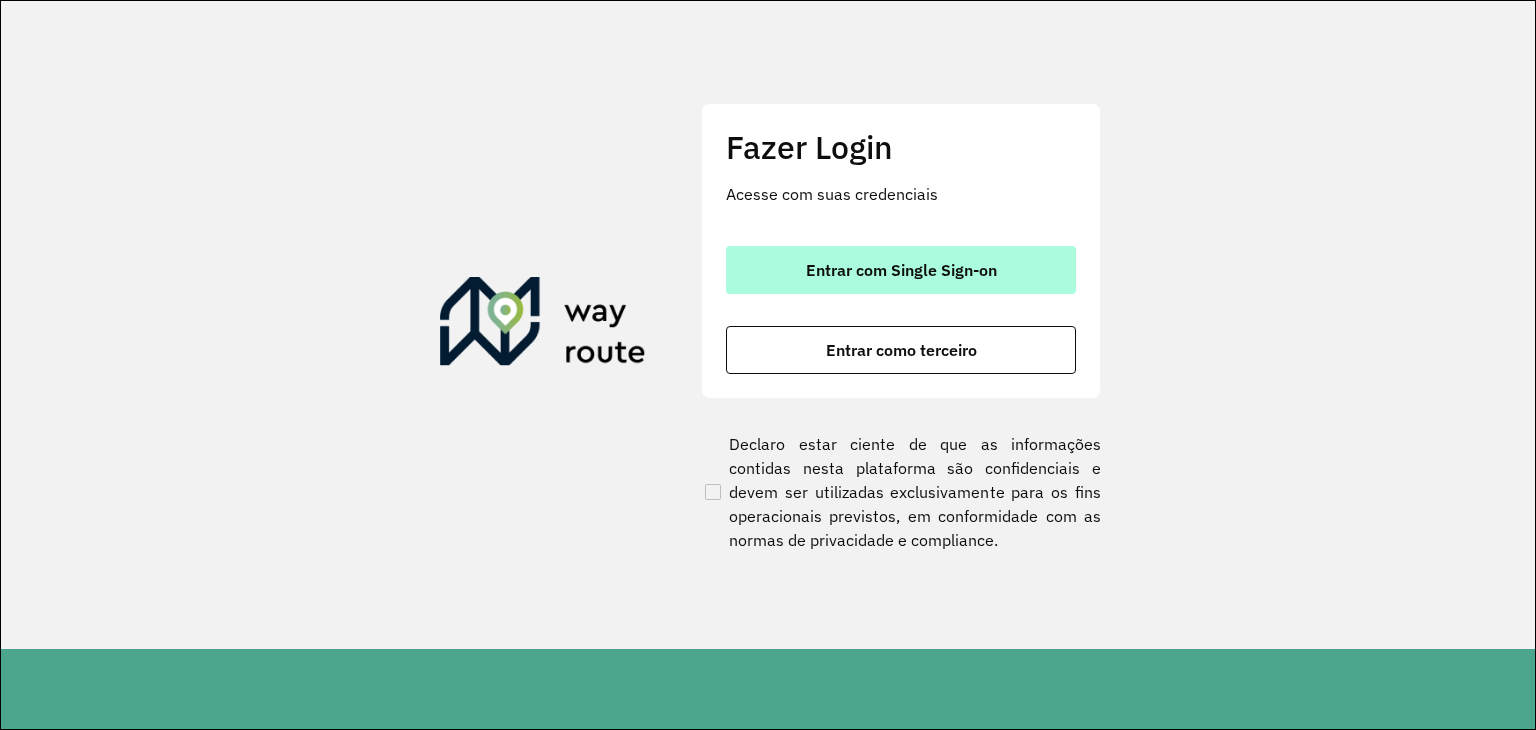 click on "Entrar com Single Sign-on" at bounding box center [901, 270] 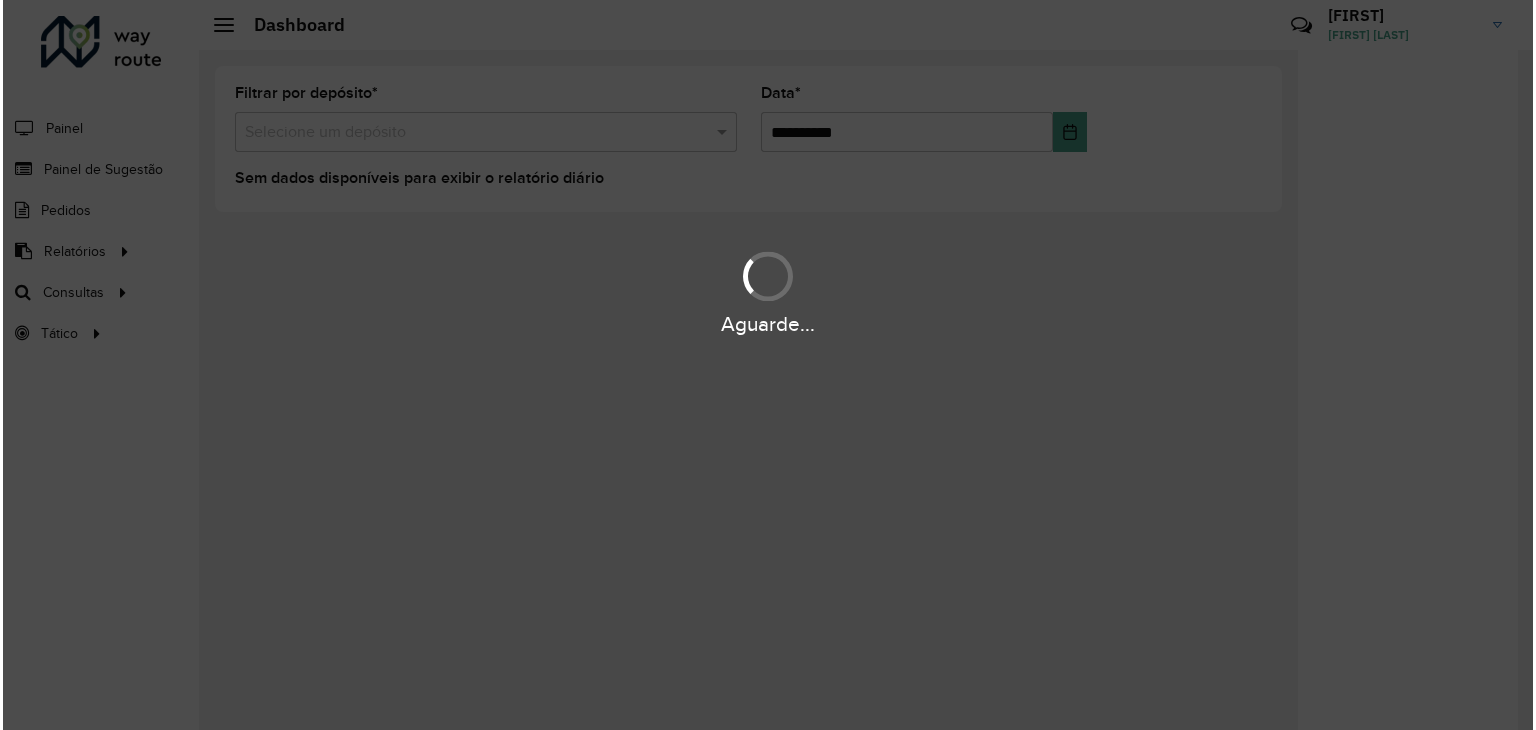 scroll, scrollTop: 0, scrollLeft: 0, axis: both 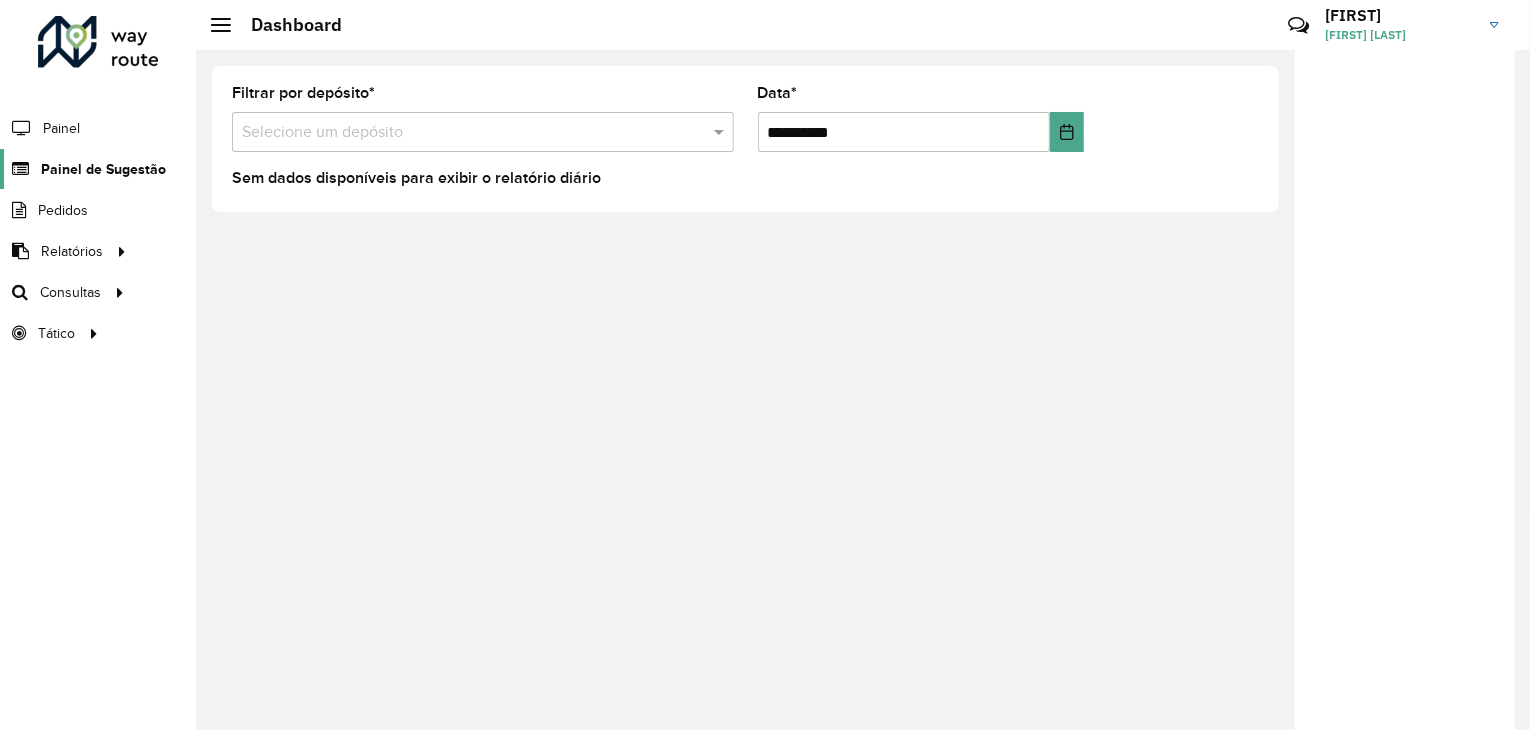 click on "Painel de Sugestão" 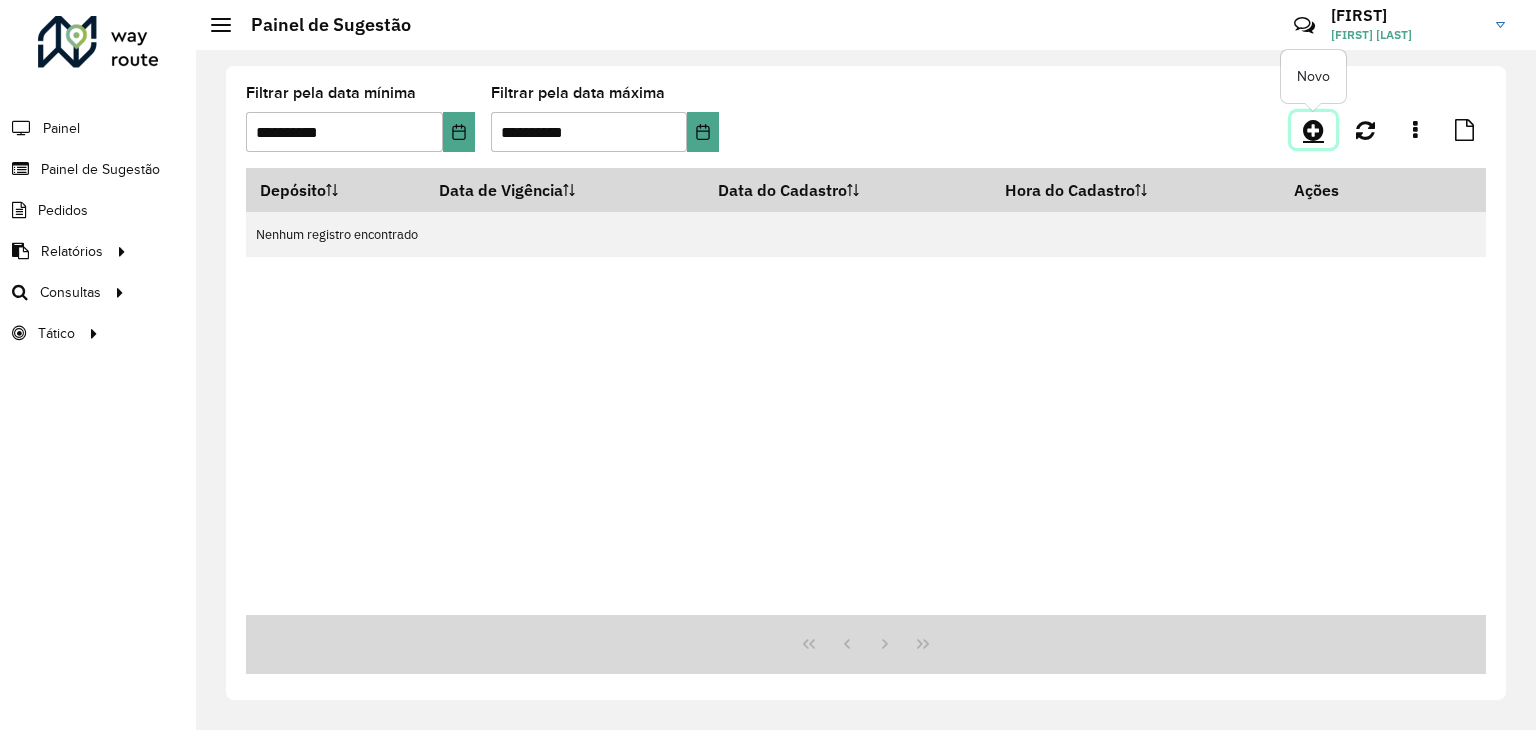 click 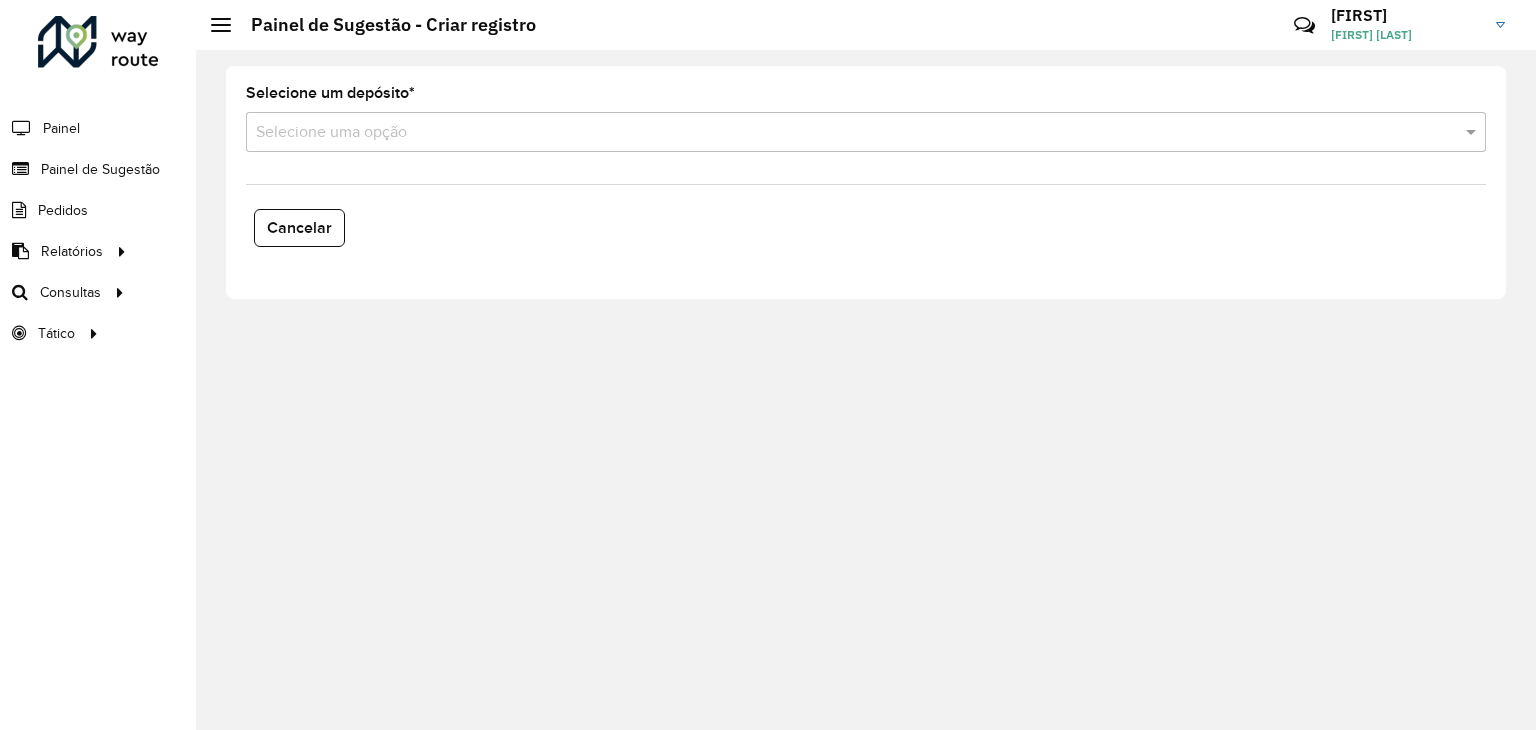 click on "Selecione uma opção" at bounding box center (866, 132) 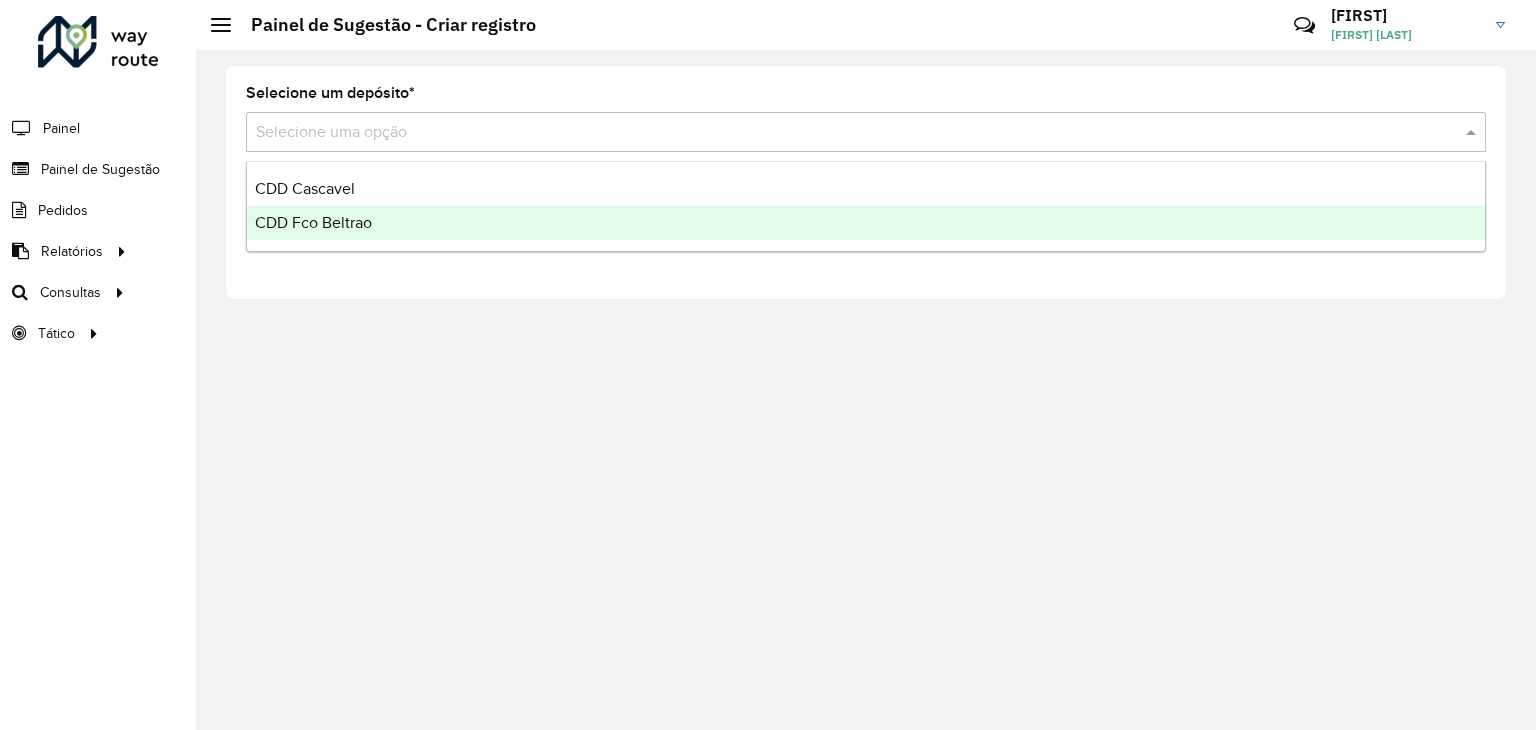 click on "CDD Fco Beltrao" at bounding box center (313, 222) 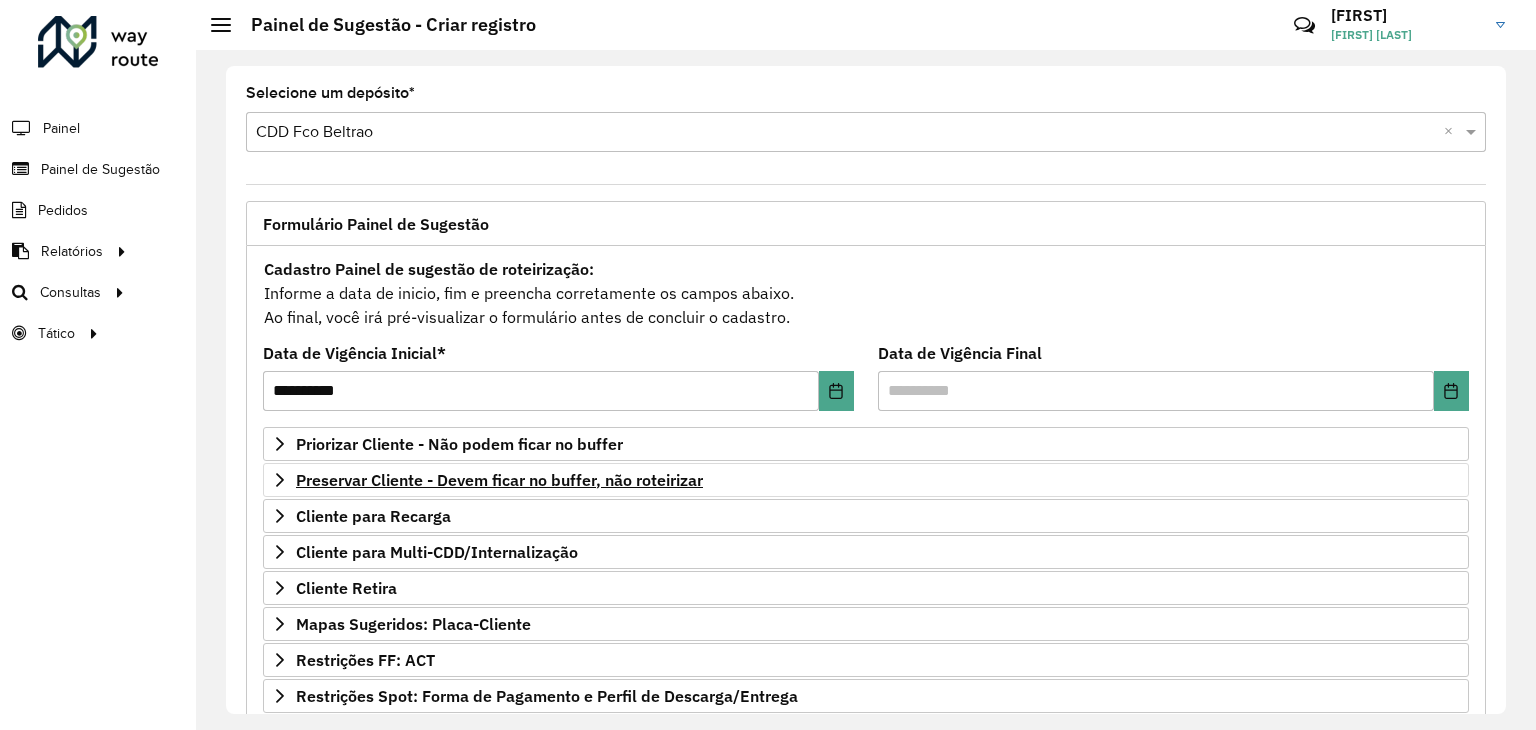 scroll, scrollTop: 260, scrollLeft: 0, axis: vertical 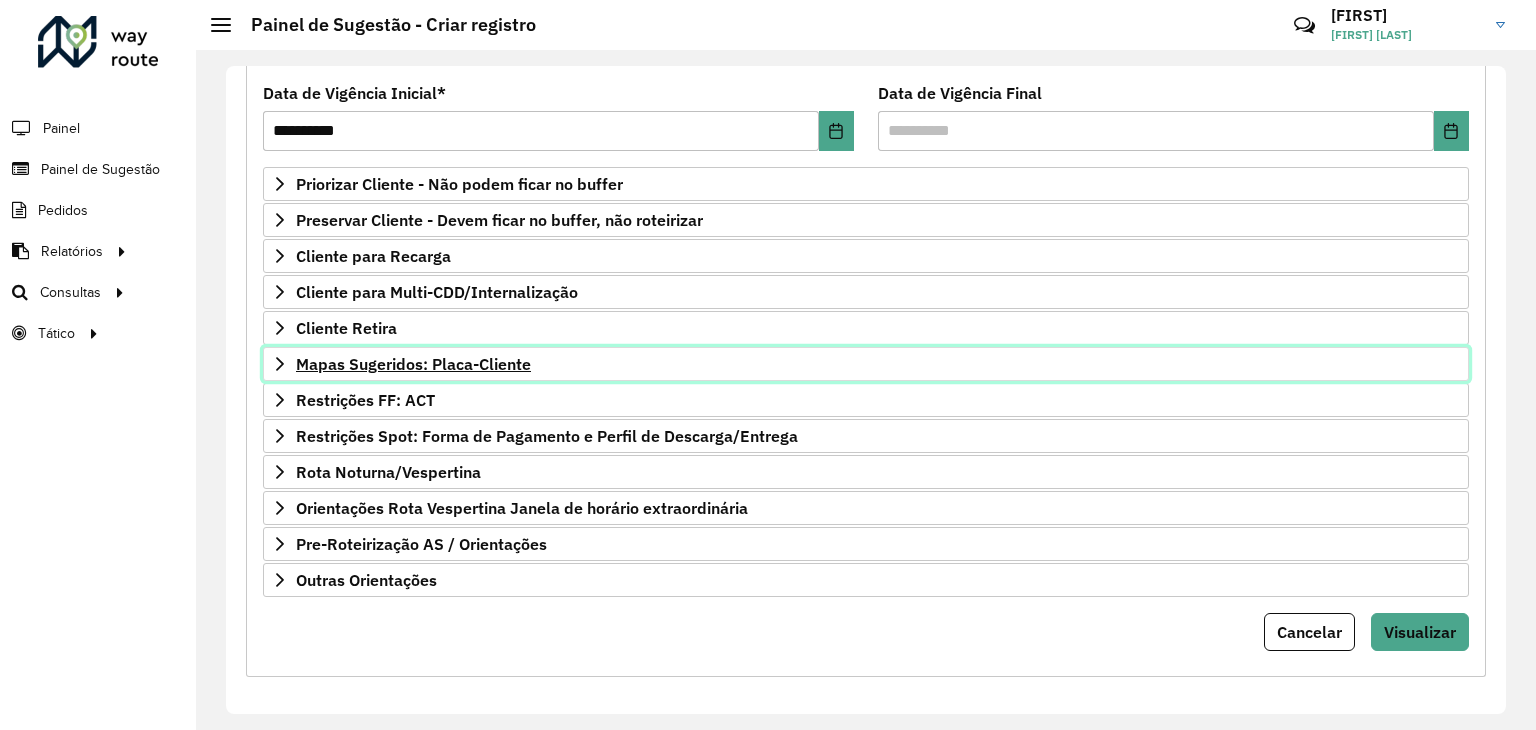 click on "Mapas Sugeridos: Placa-Cliente" at bounding box center [866, 364] 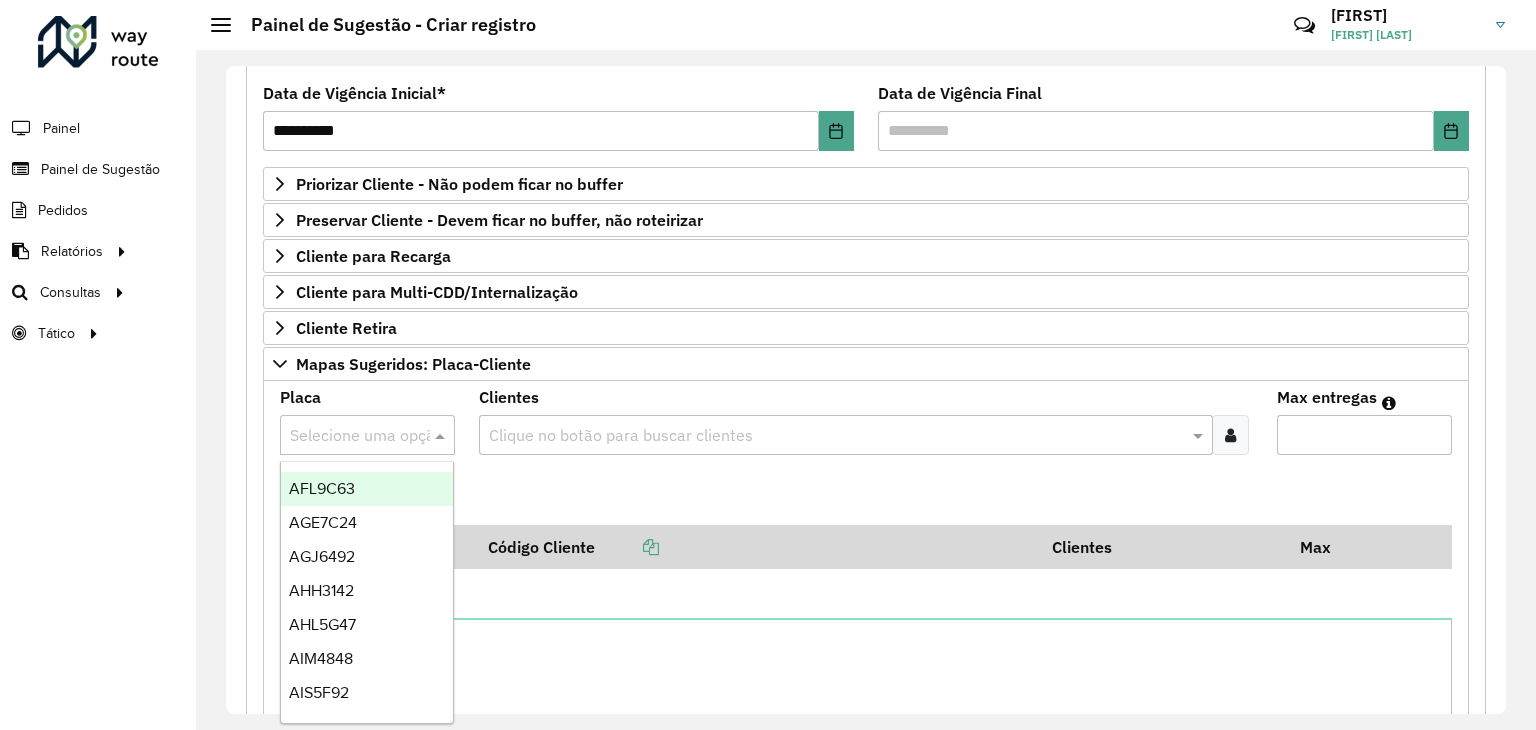 click at bounding box center (347, 436) 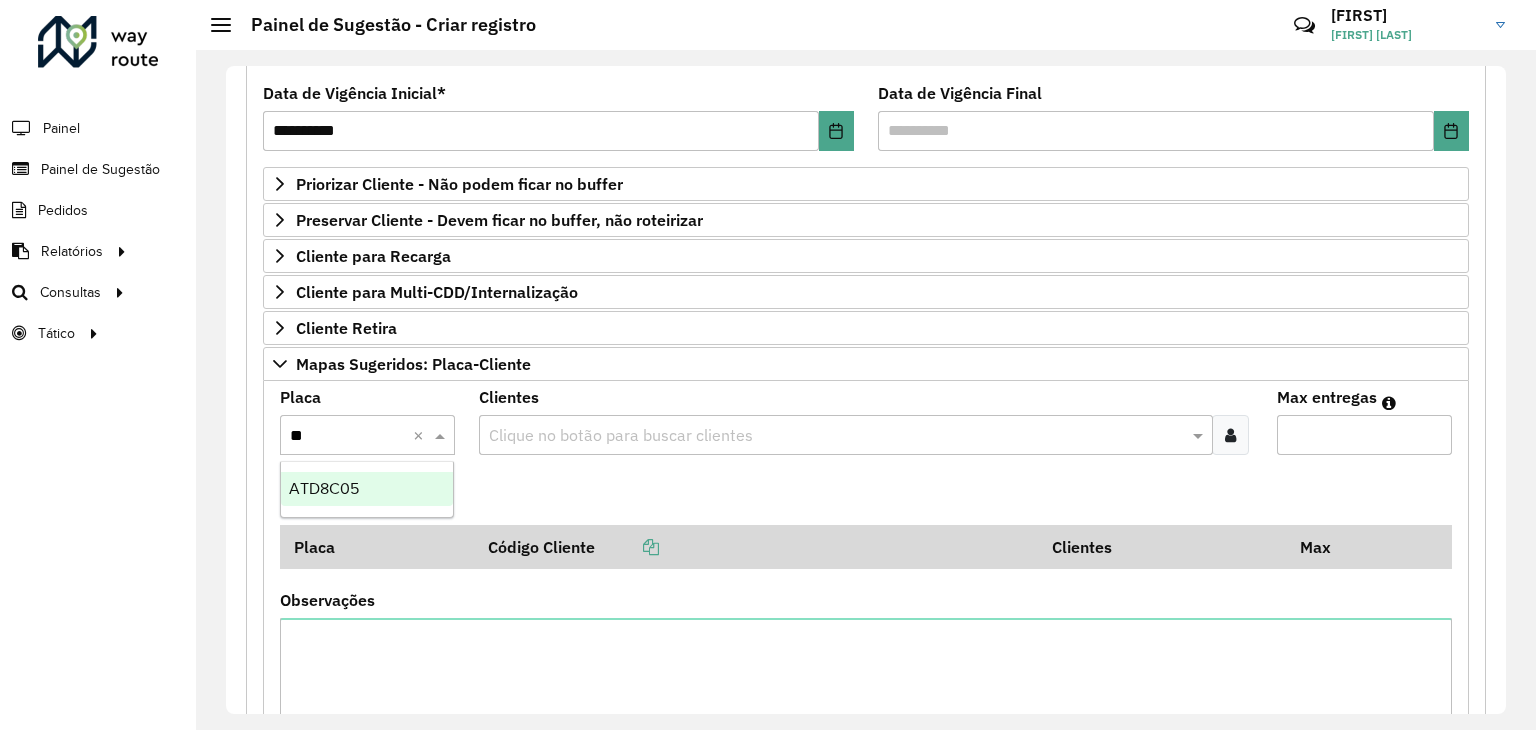 type on "***" 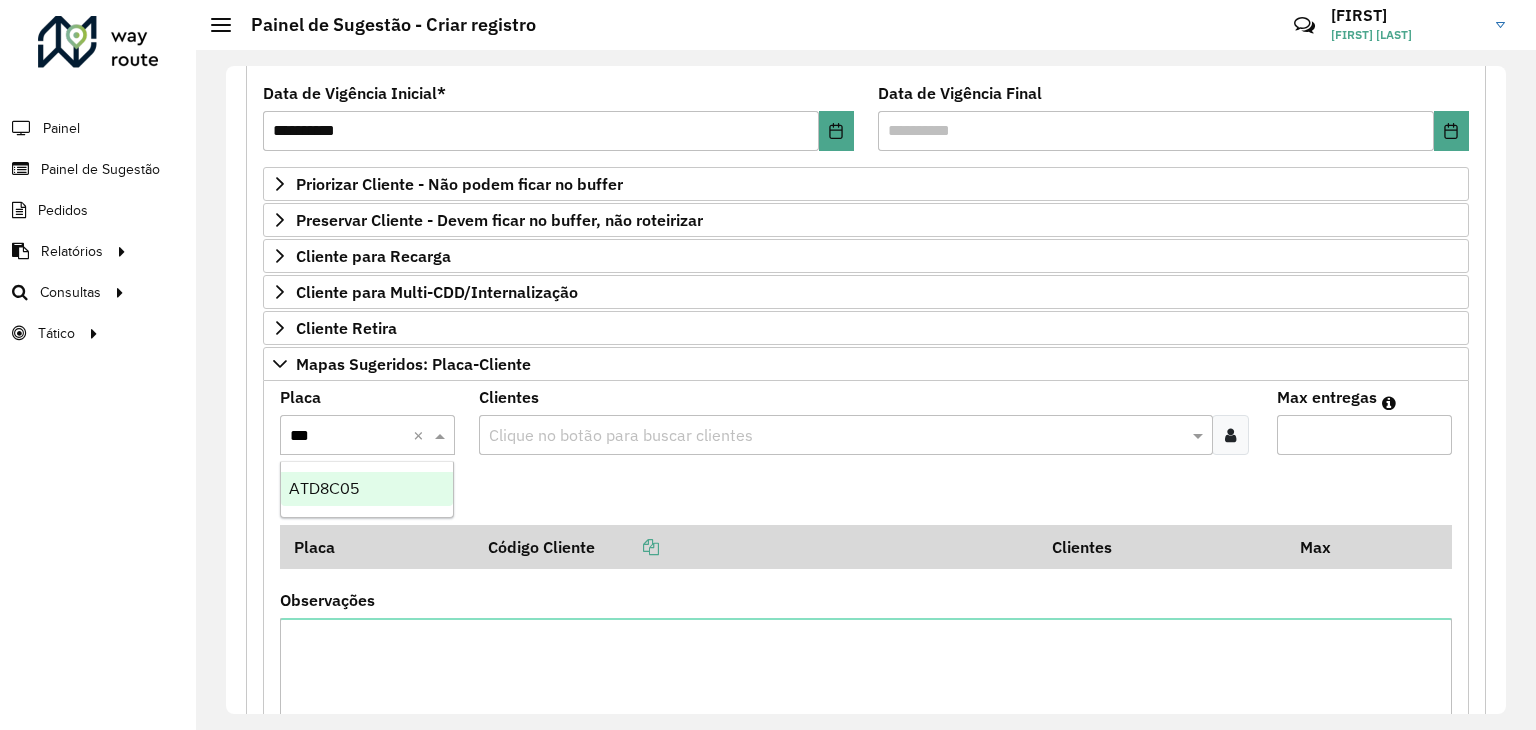 click on "ATD8C05" at bounding box center (367, 489) 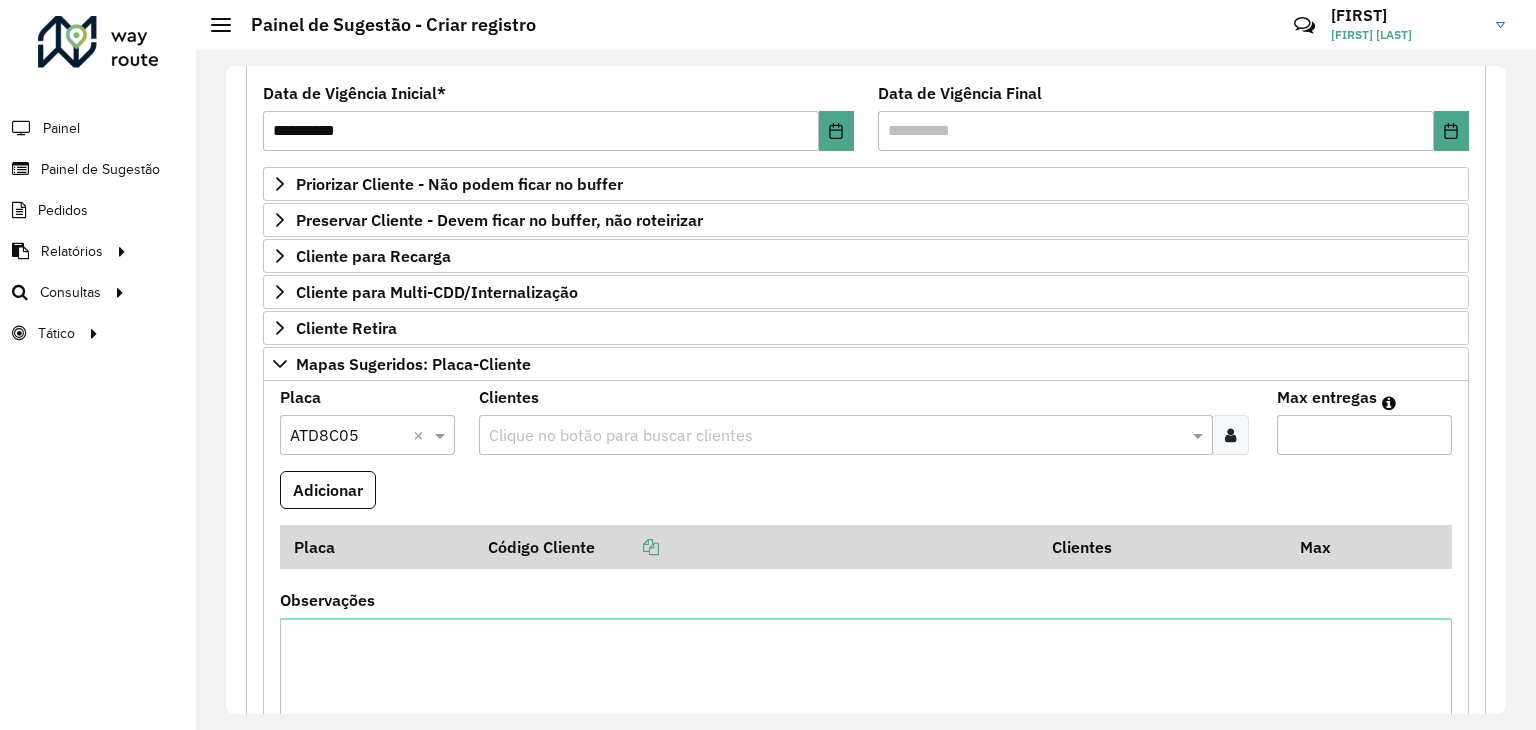 click at bounding box center (835, 436) 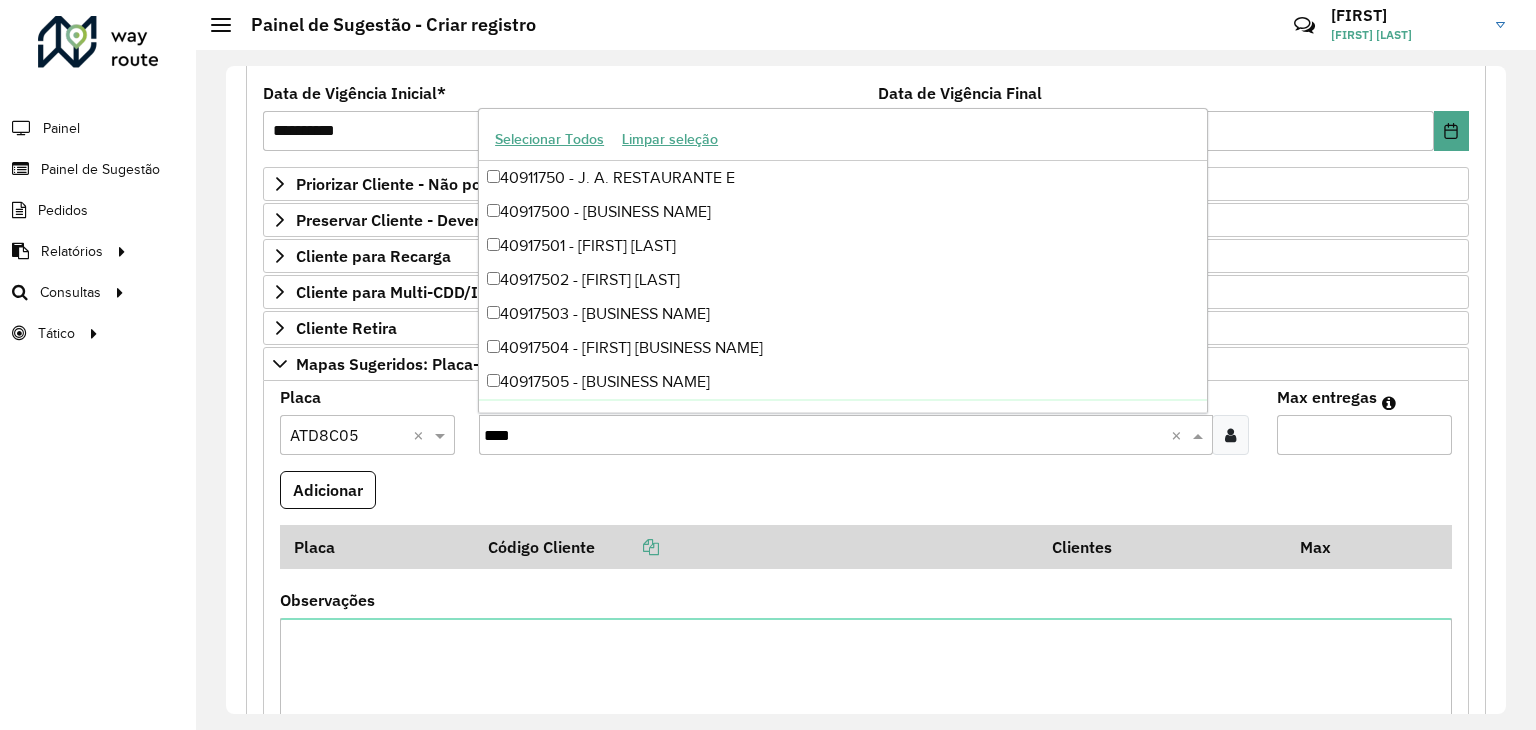 type on "*****" 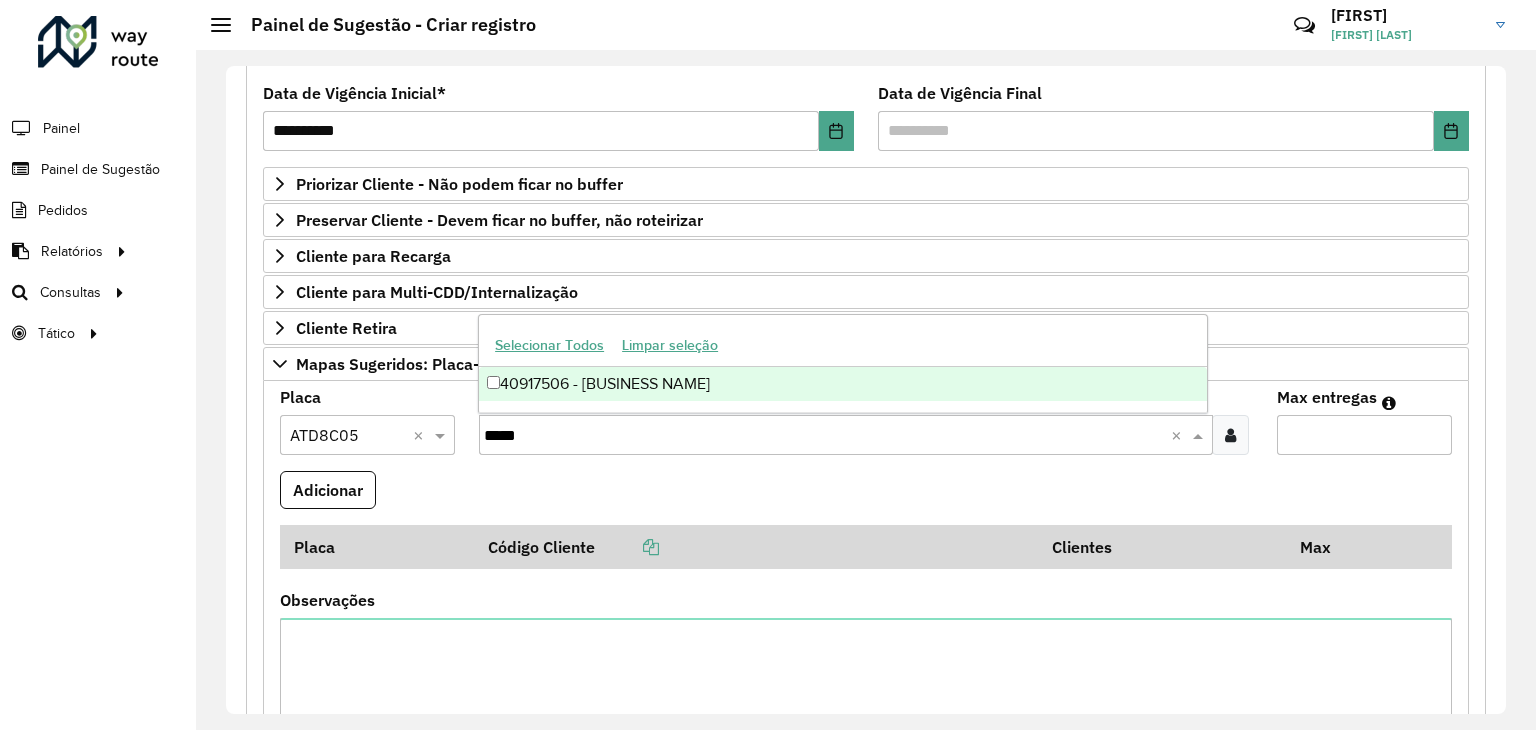 click on "40917506 - [BUSINESS NAME]" at bounding box center [843, 384] 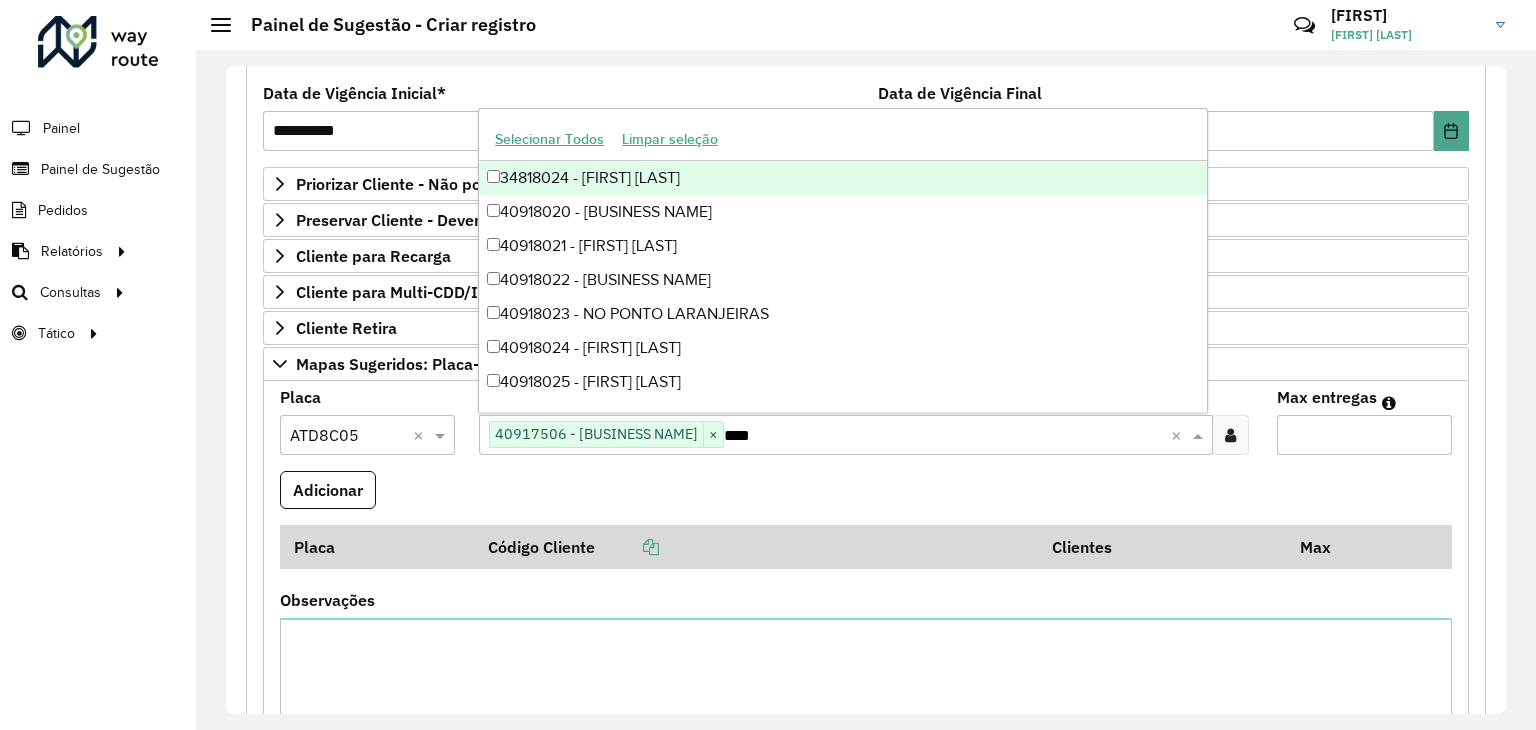 type on "*****" 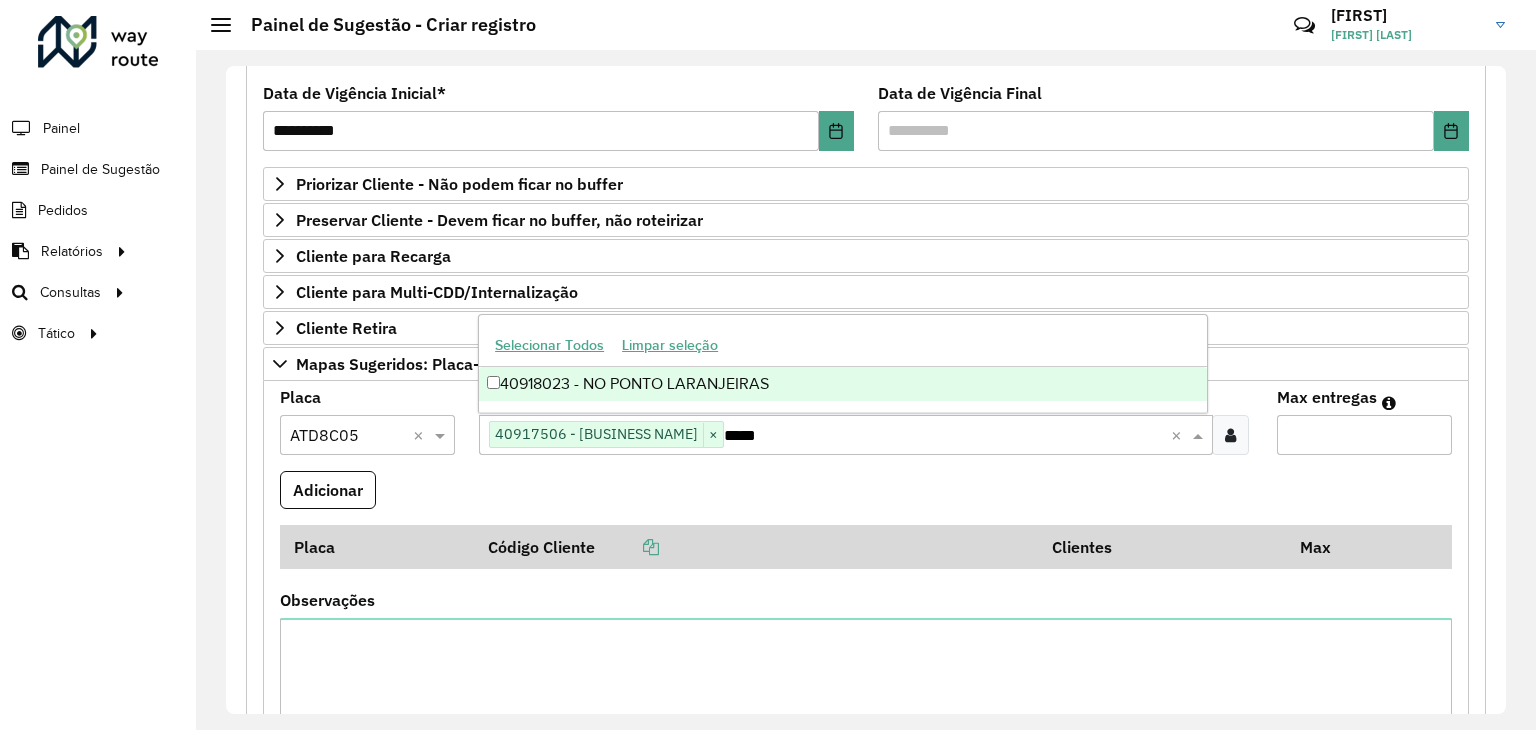 click on "40918023 - NO PONTO LARANJEIRAS" at bounding box center [843, 384] 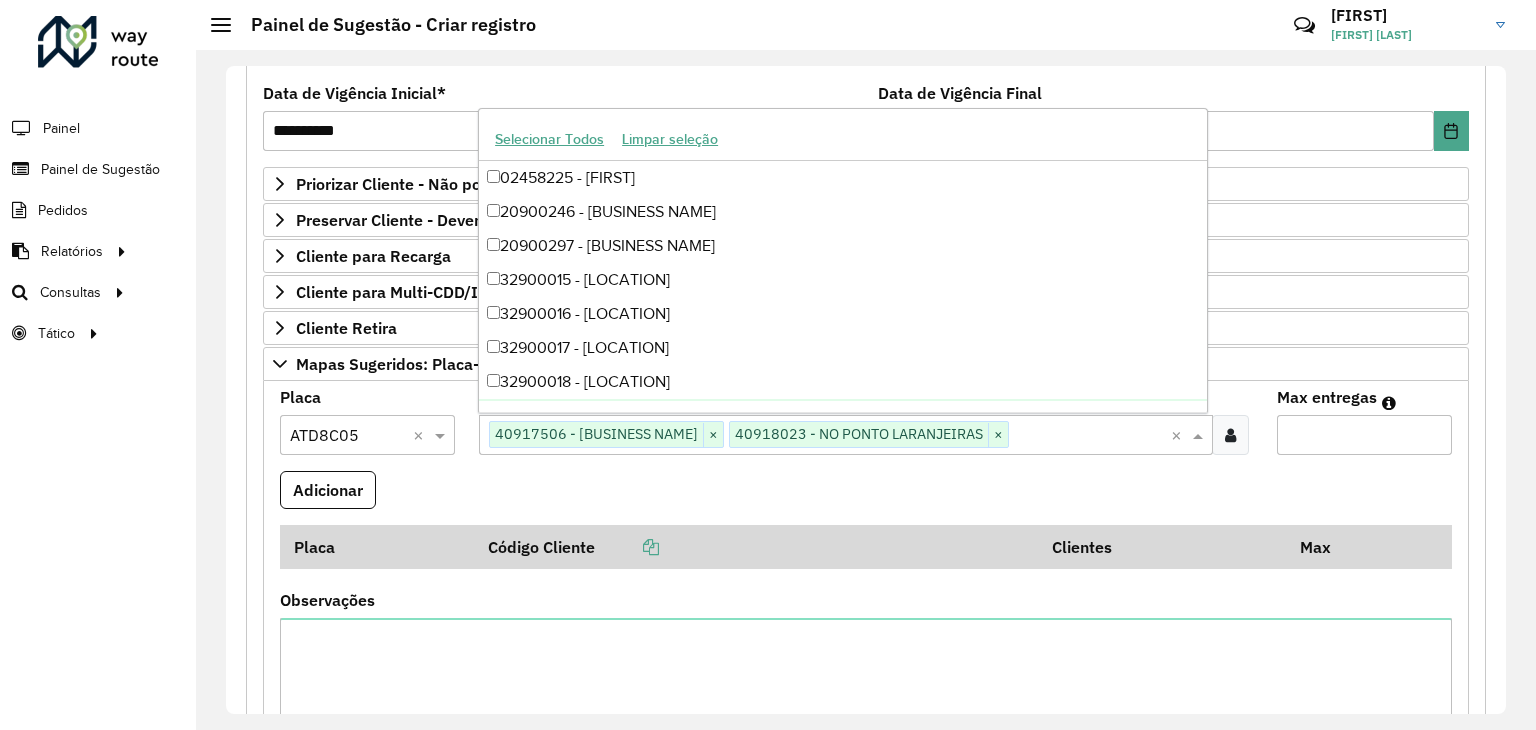 click on "Max entregas" at bounding box center [1364, 435] 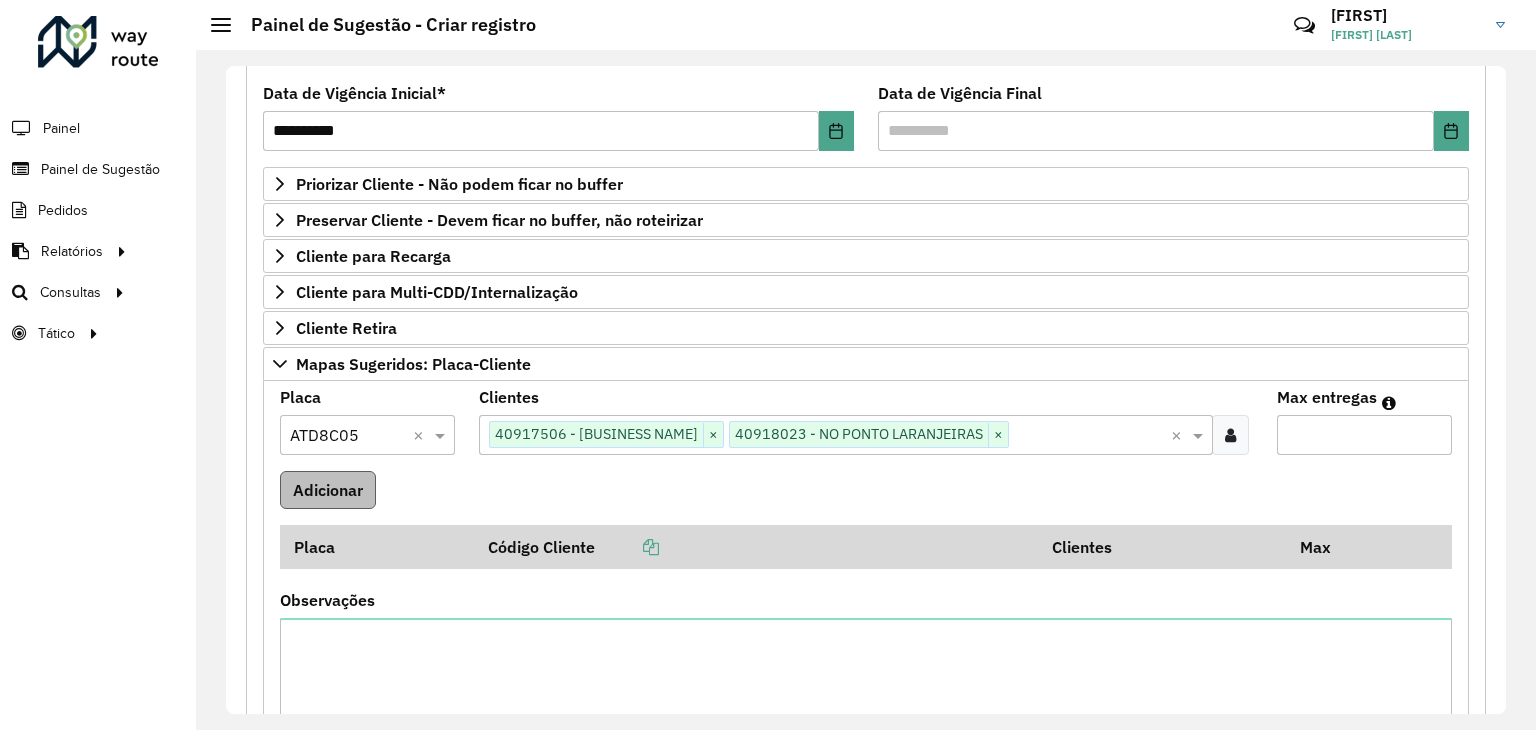 type on "*" 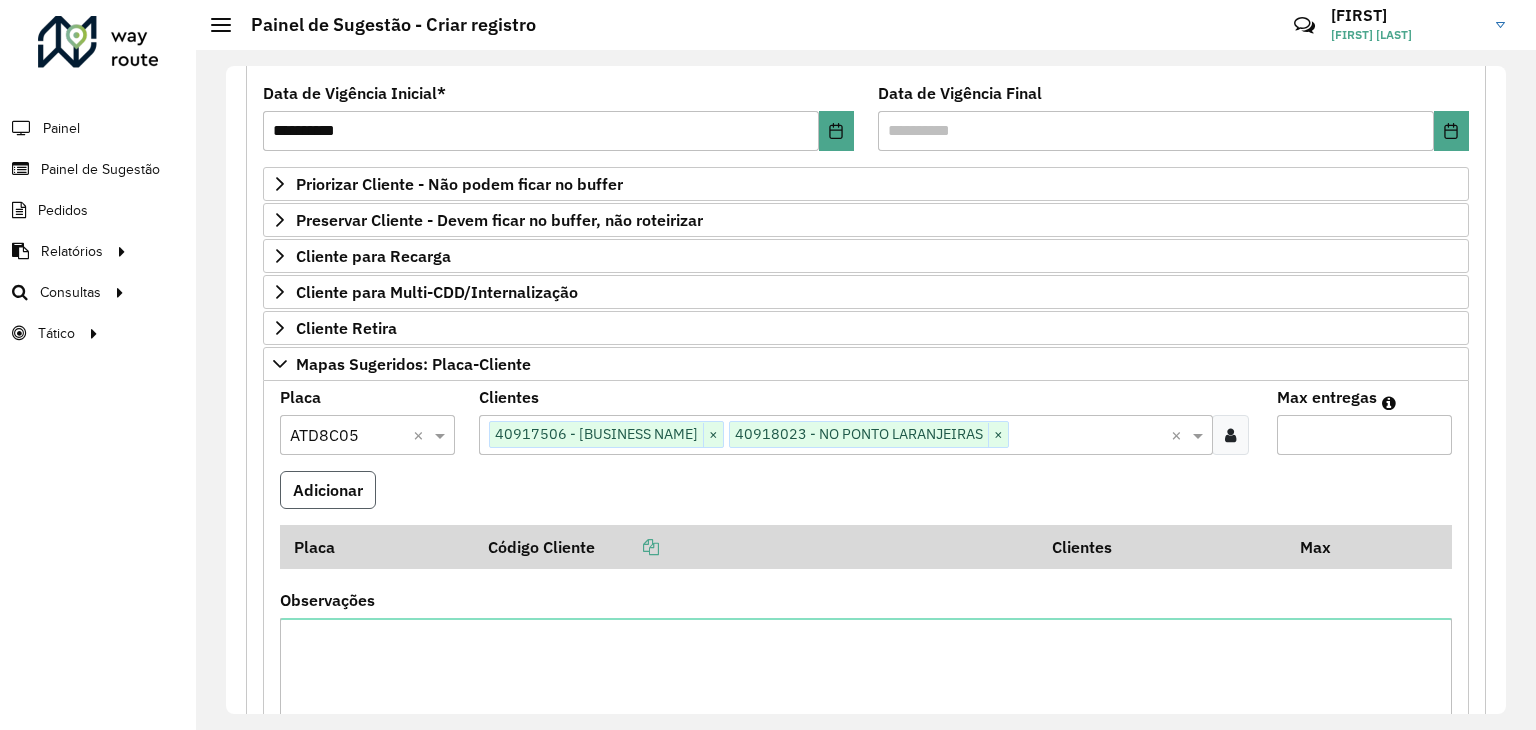 click on "Adicionar" at bounding box center (328, 490) 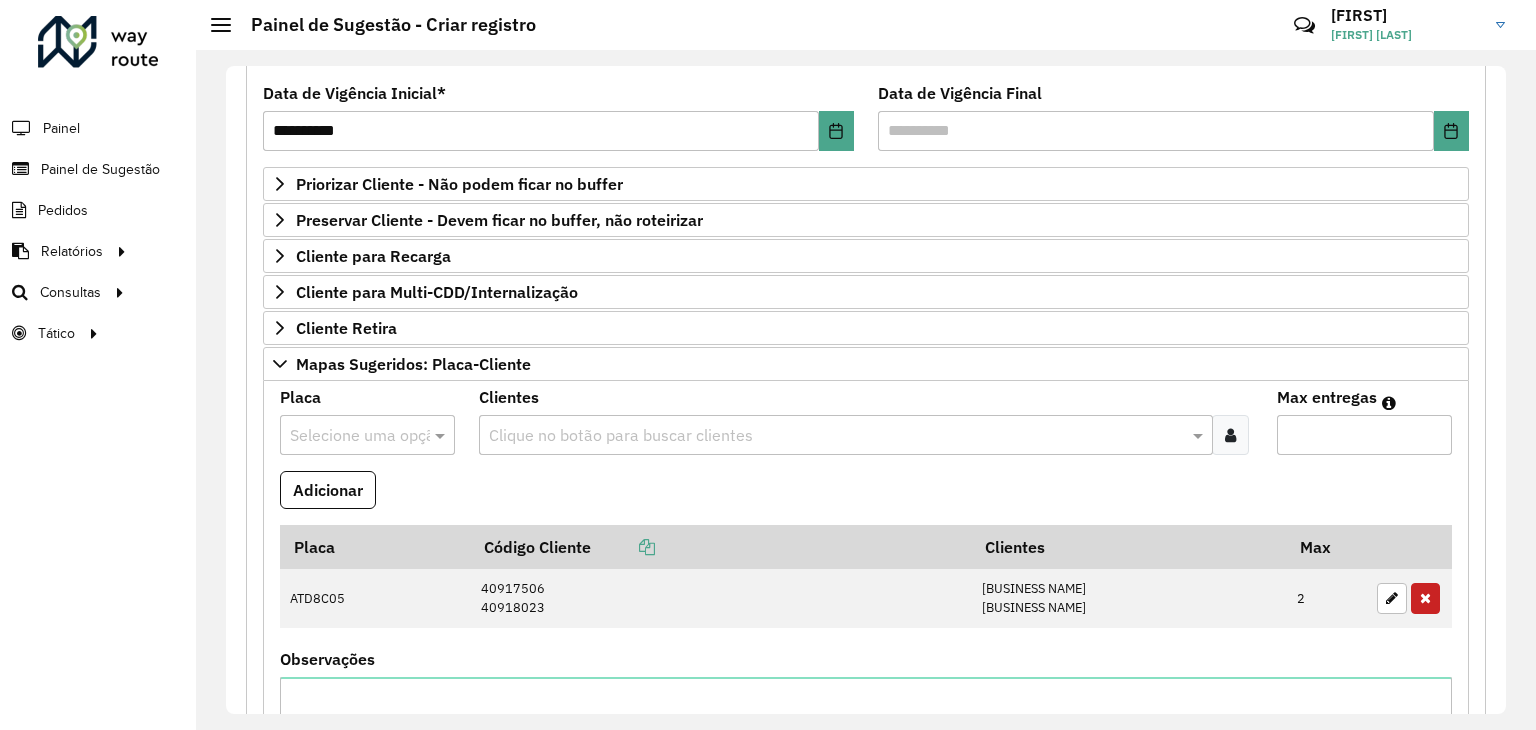 click at bounding box center [347, 436] 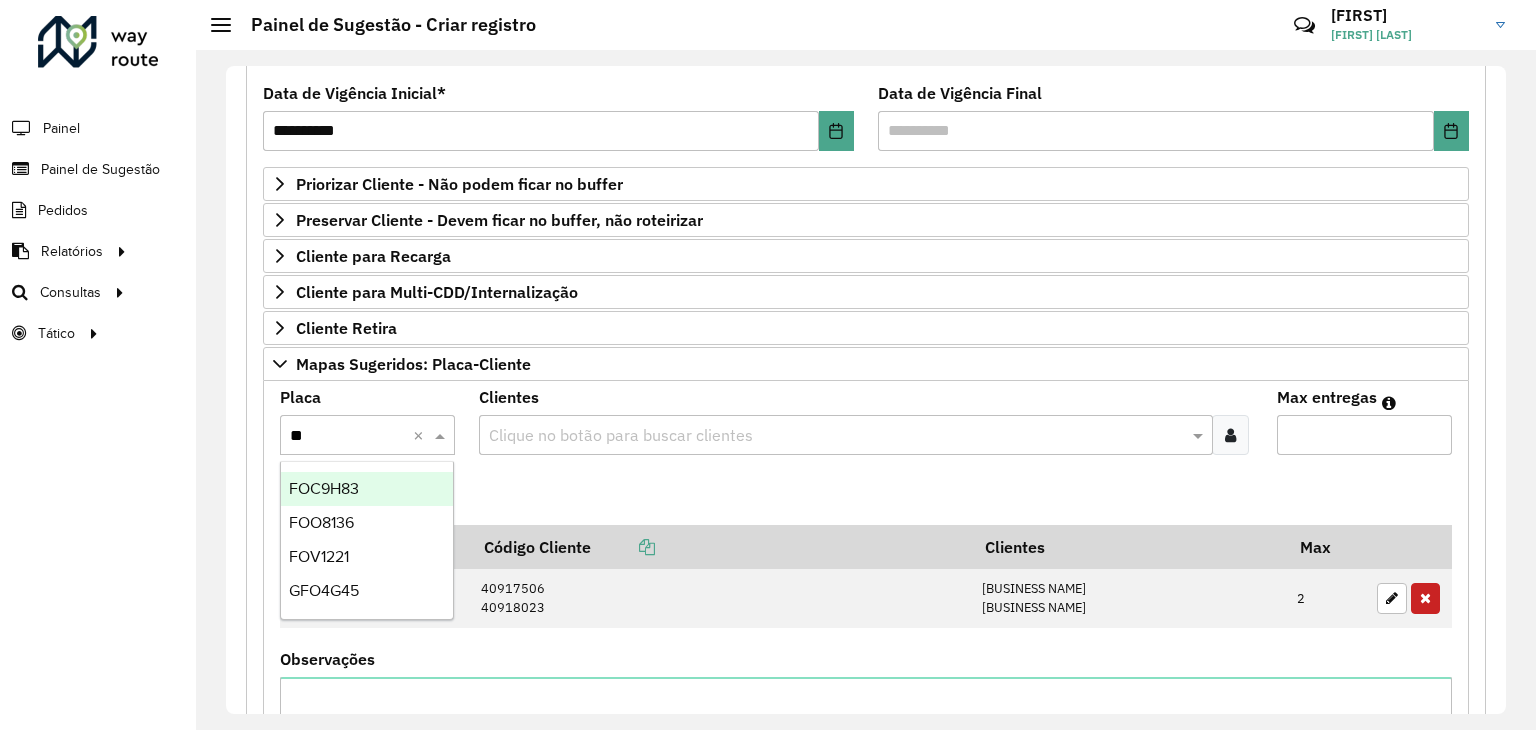 type on "***" 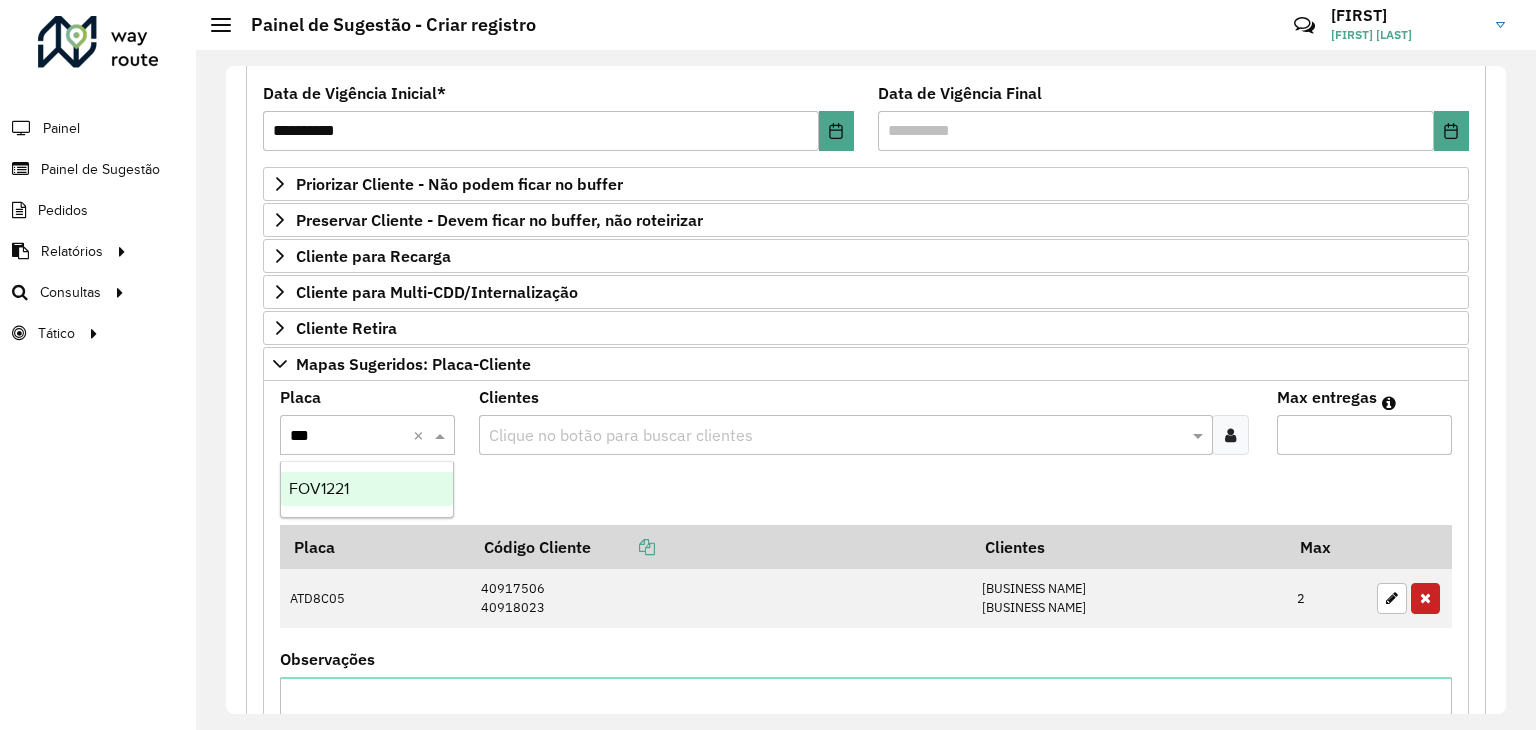 click on "FOV1221" at bounding box center (367, 489) 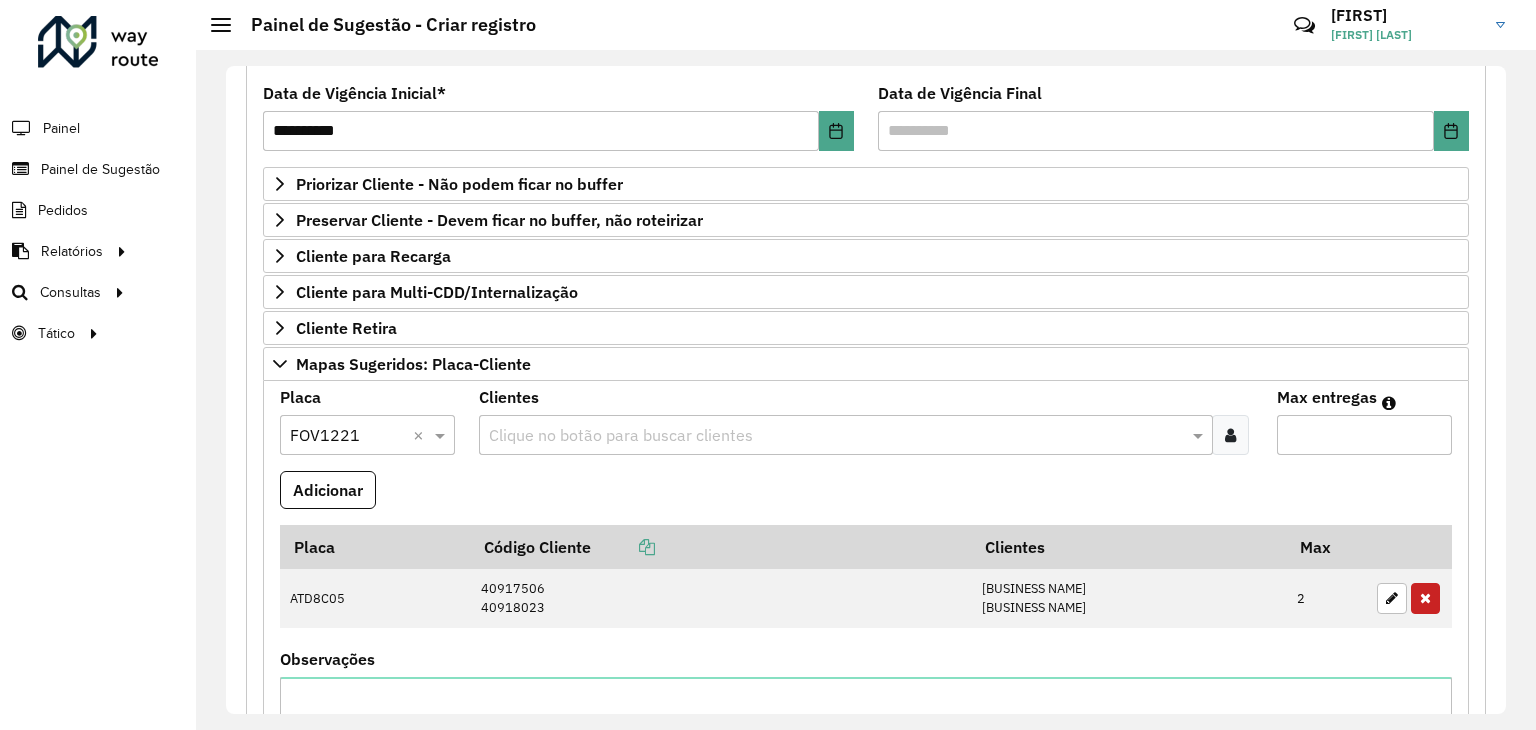 click on "Clique no botão para buscar clientes" at bounding box center (845, 435) 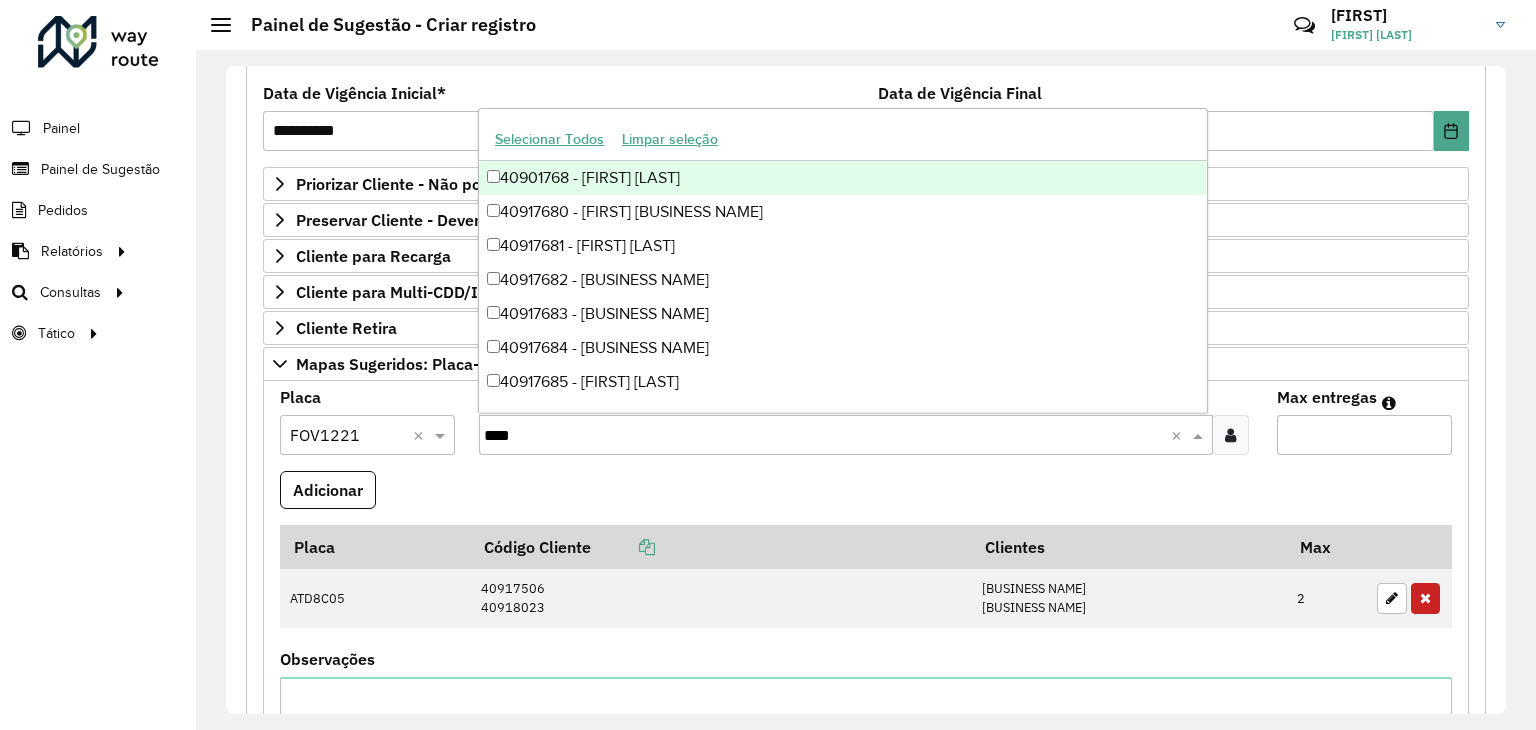 type on "*****" 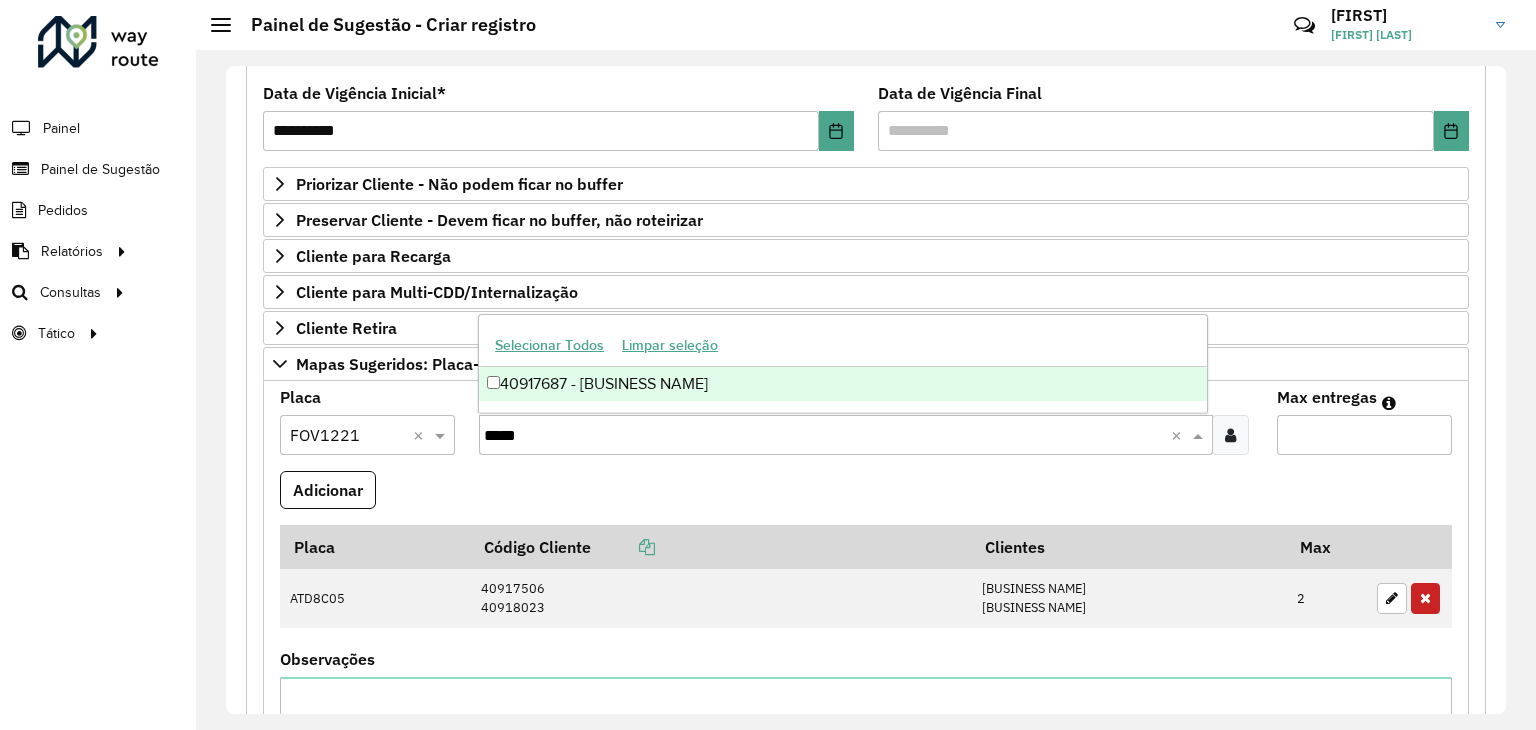 click on "40917687 - [BUSINESS NAME]" at bounding box center (843, 384) 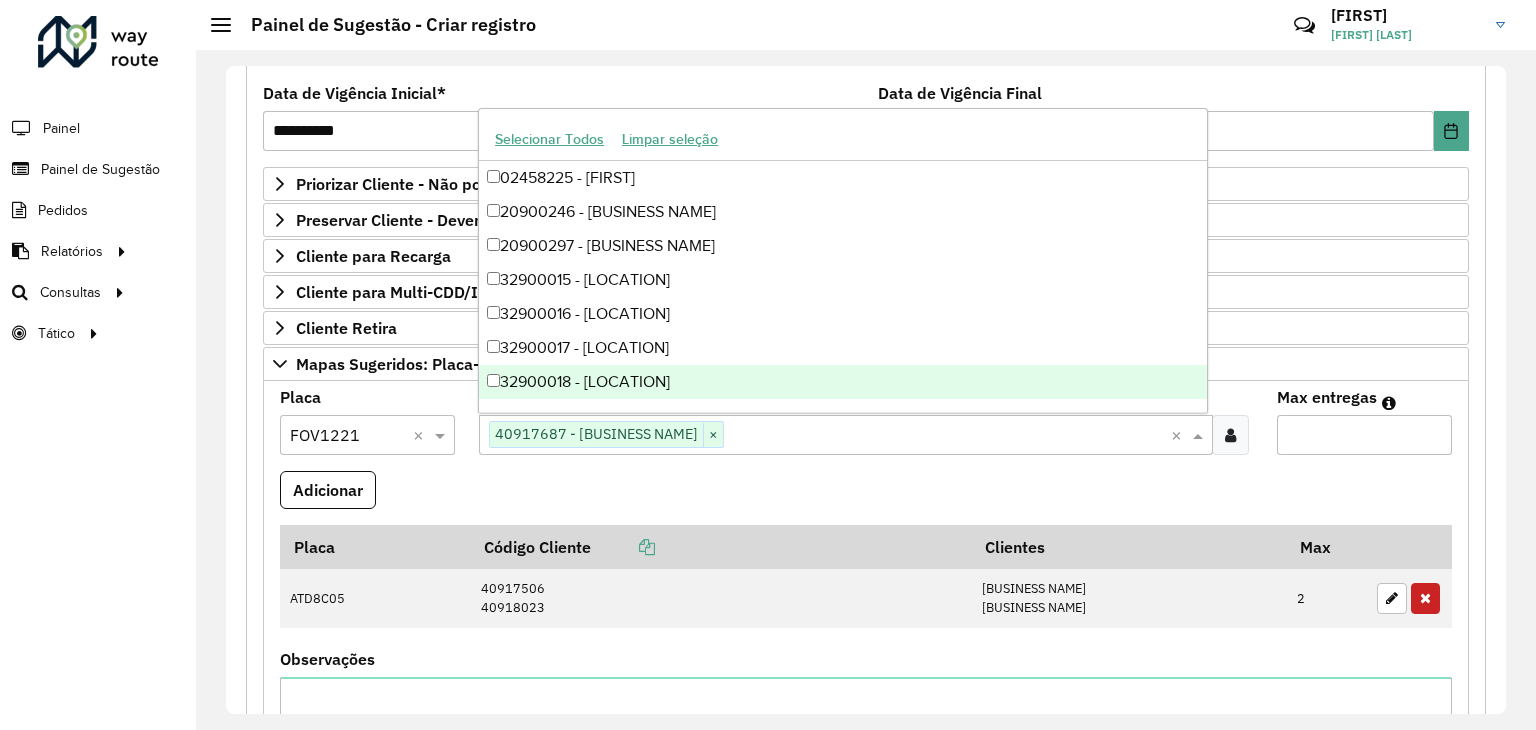 click on "Max entregas" at bounding box center [1364, 435] 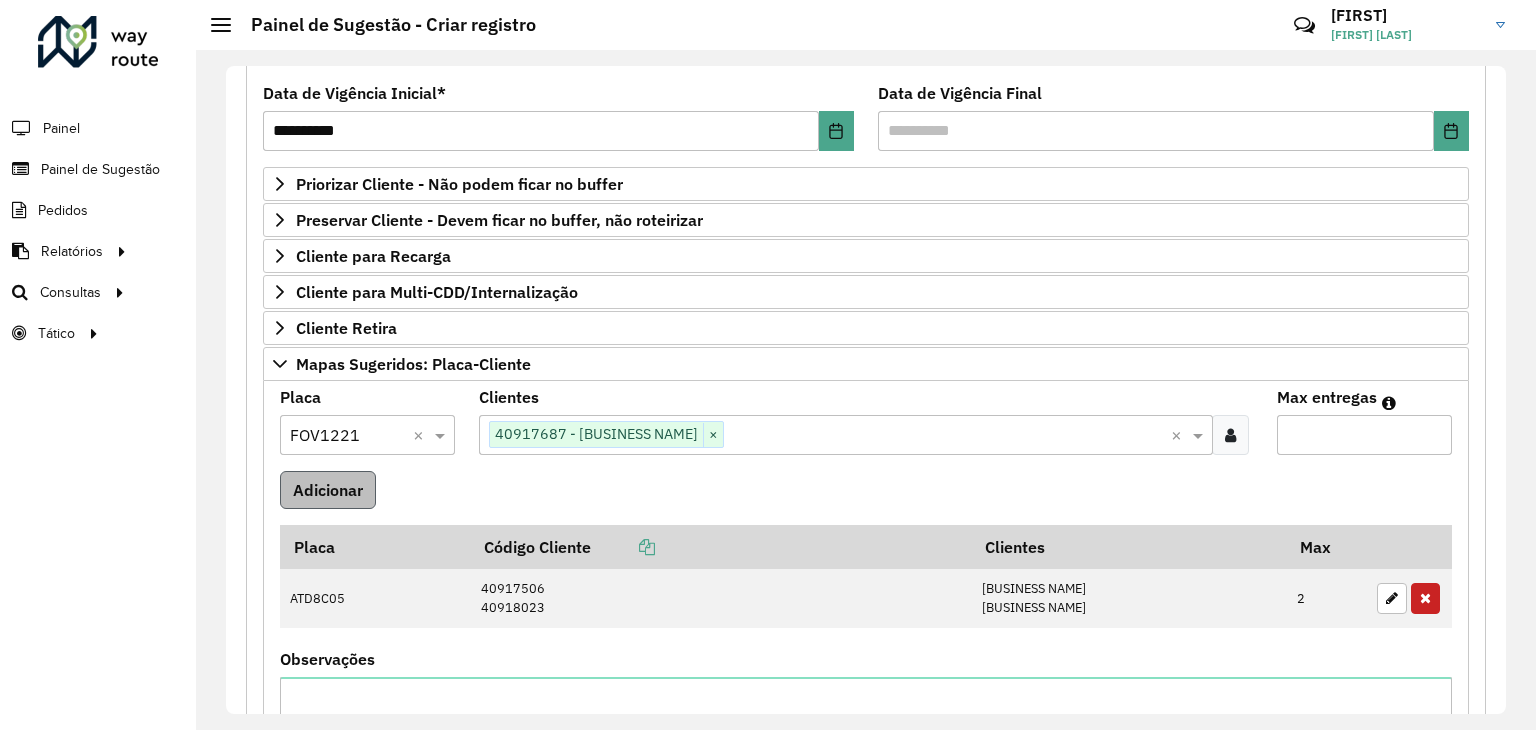 type on "*" 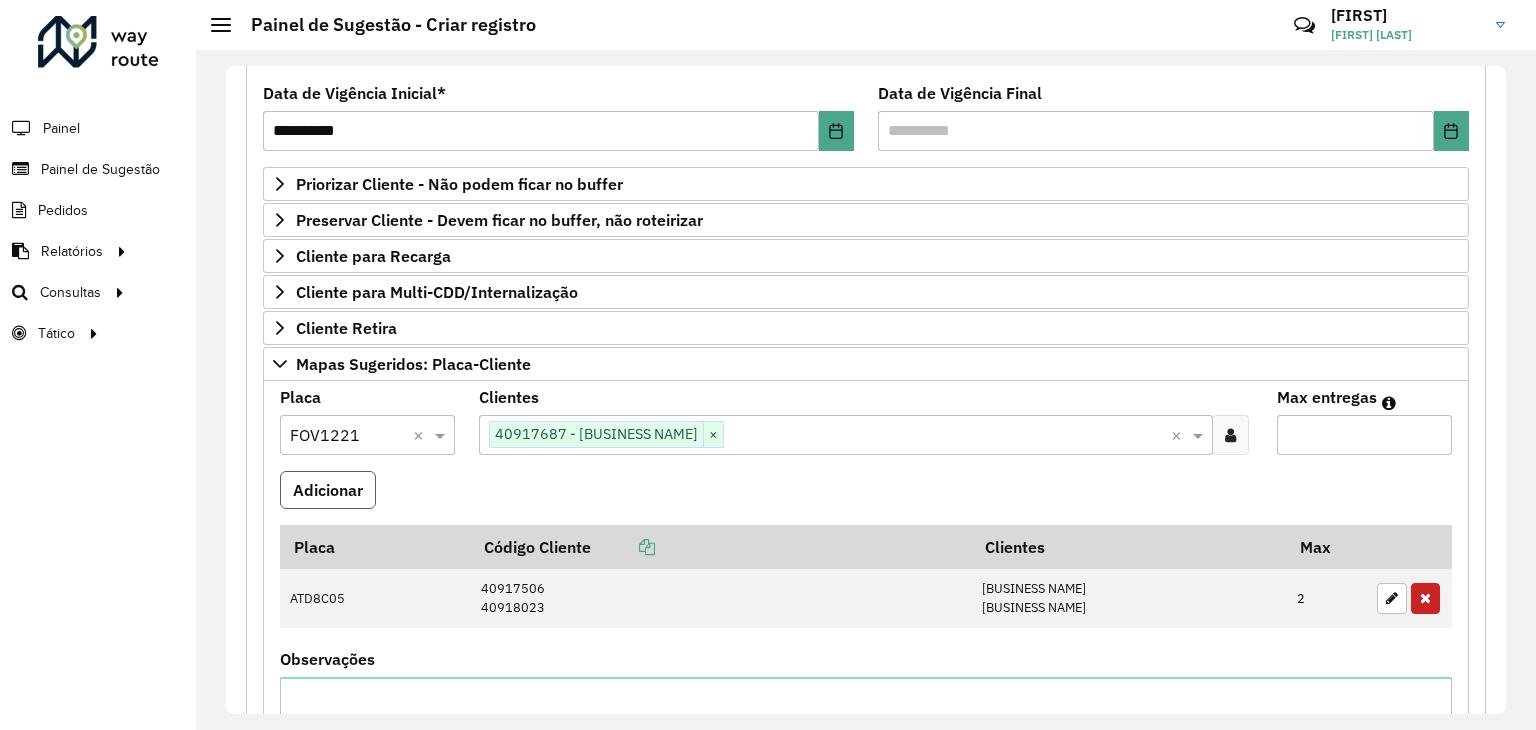 click on "Adicionar" at bounding box center [328, 490] 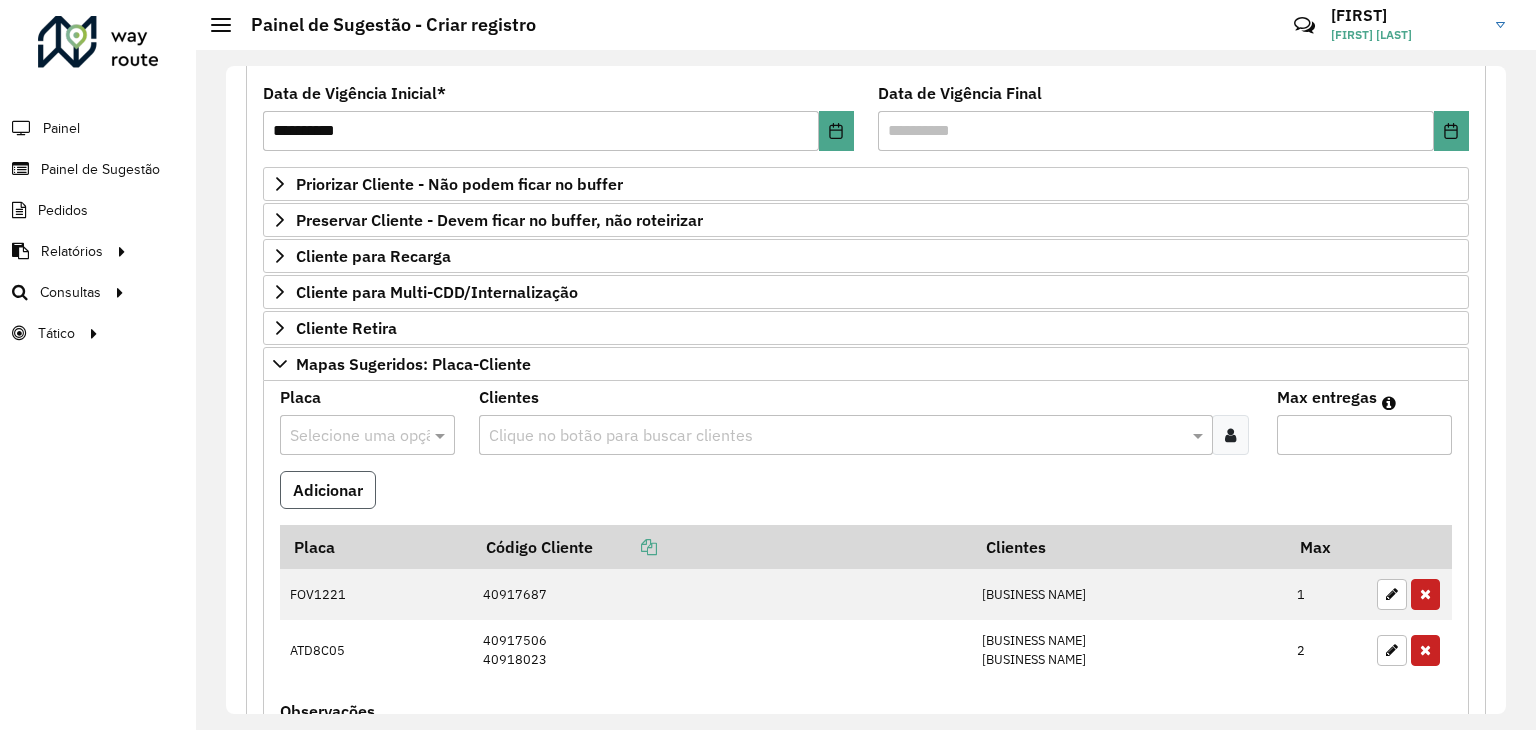 type 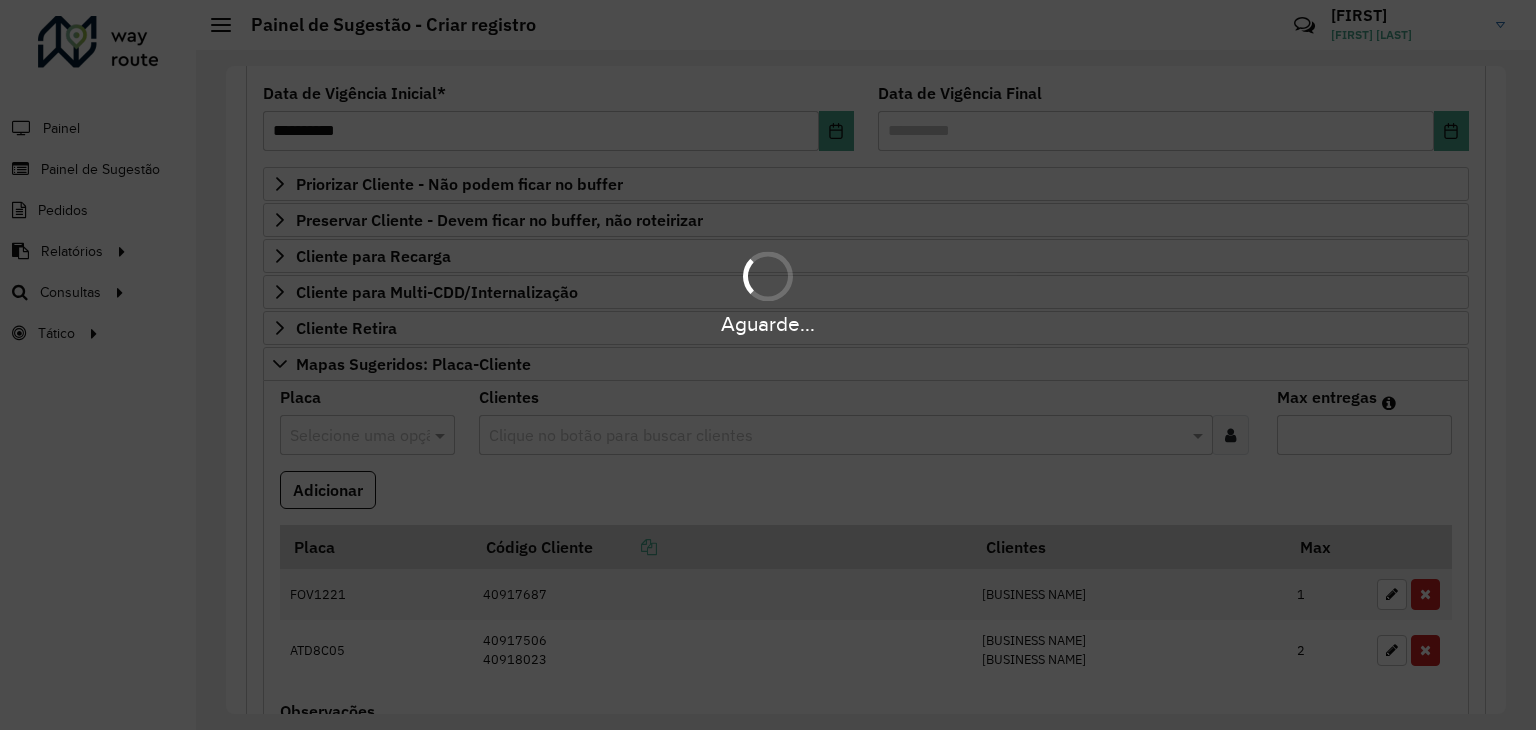 type 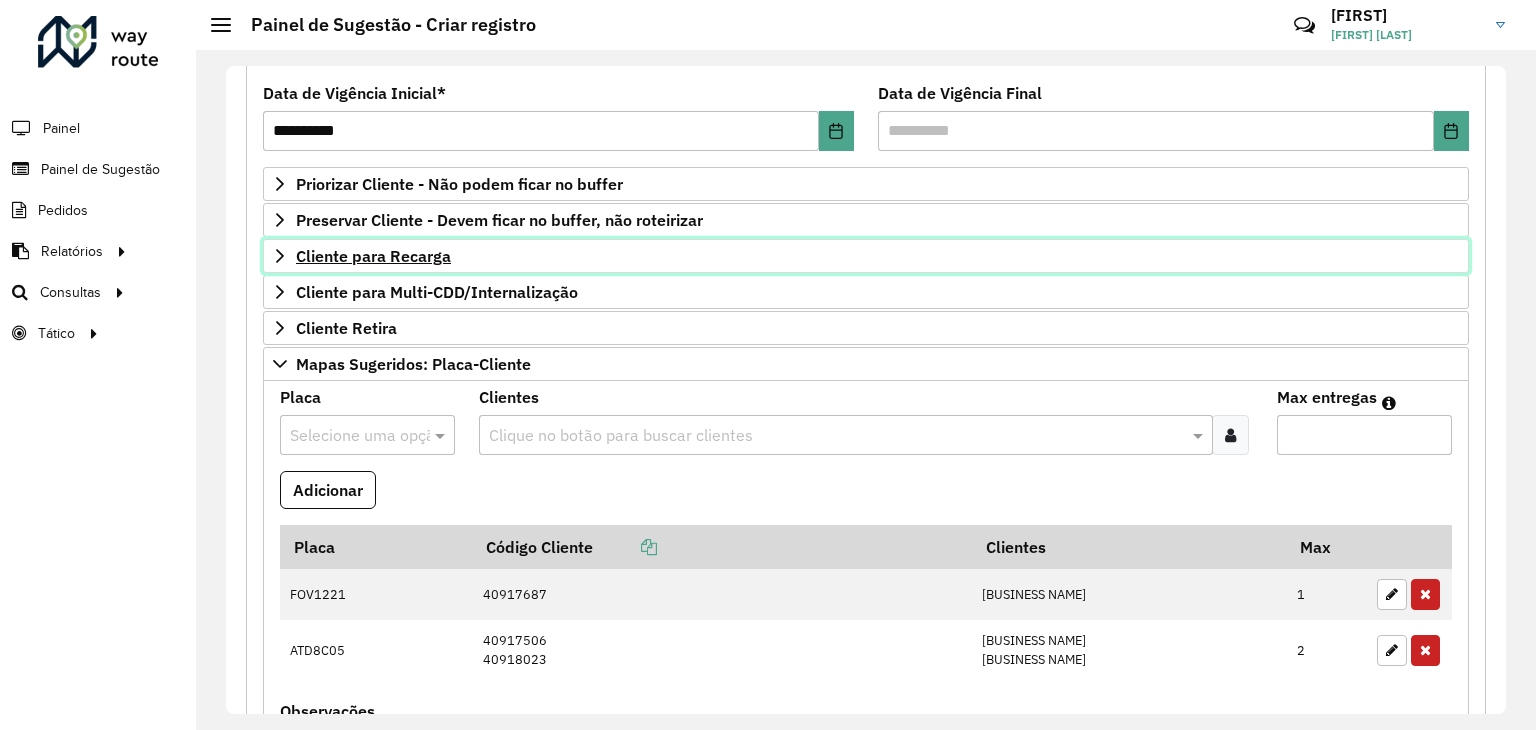 click on "Cliente para Recarga" at bounding box center (373, 256) 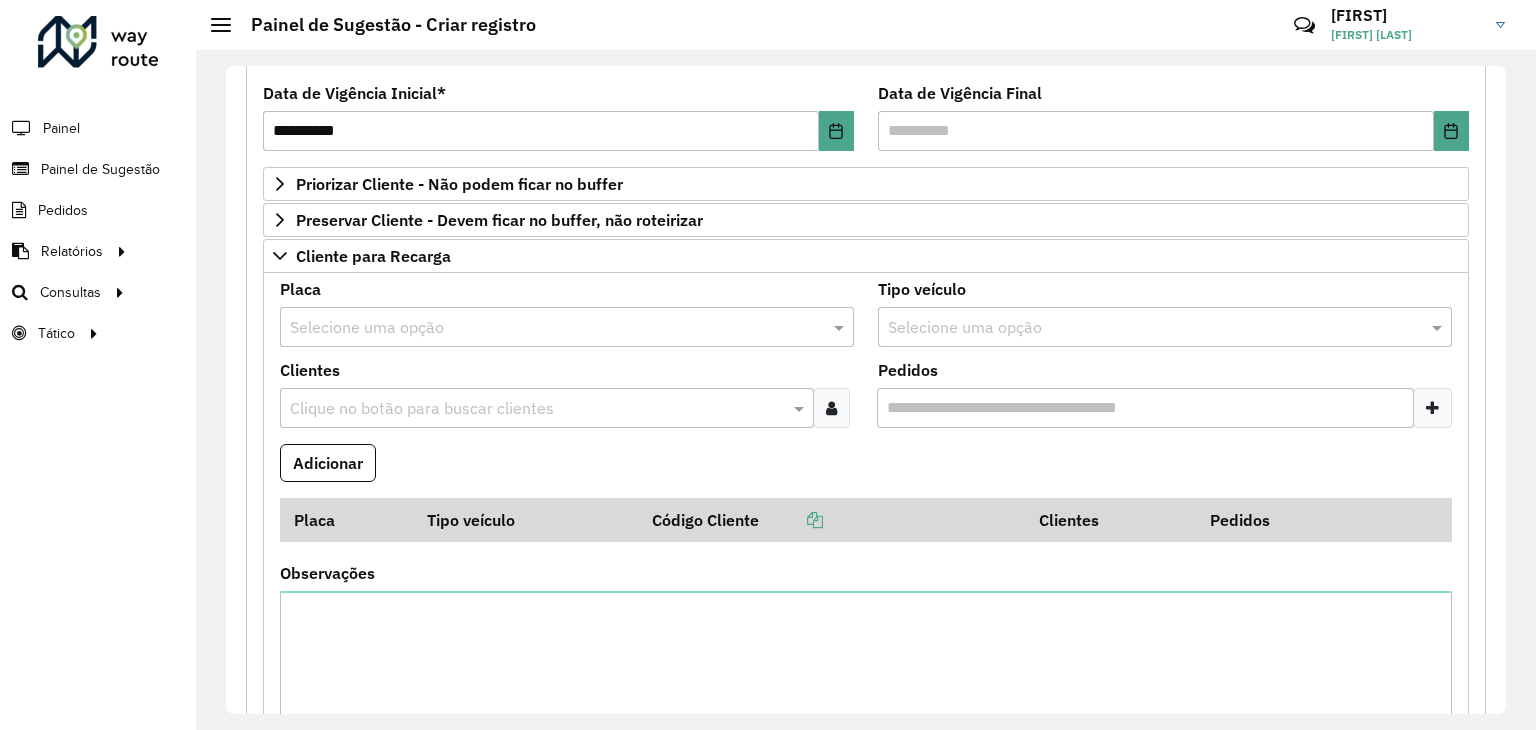 click at bounding box center (547, 328) 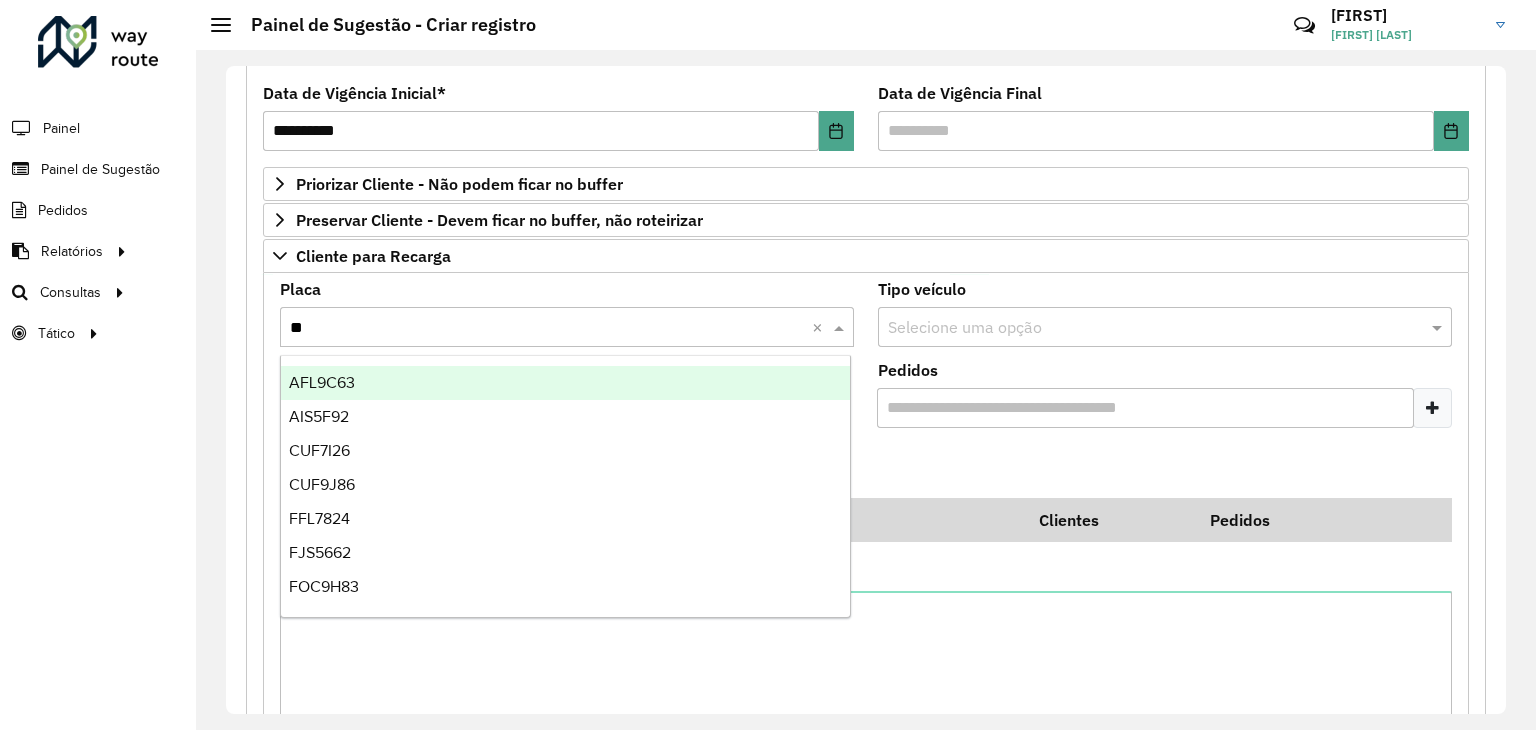 type on "***" 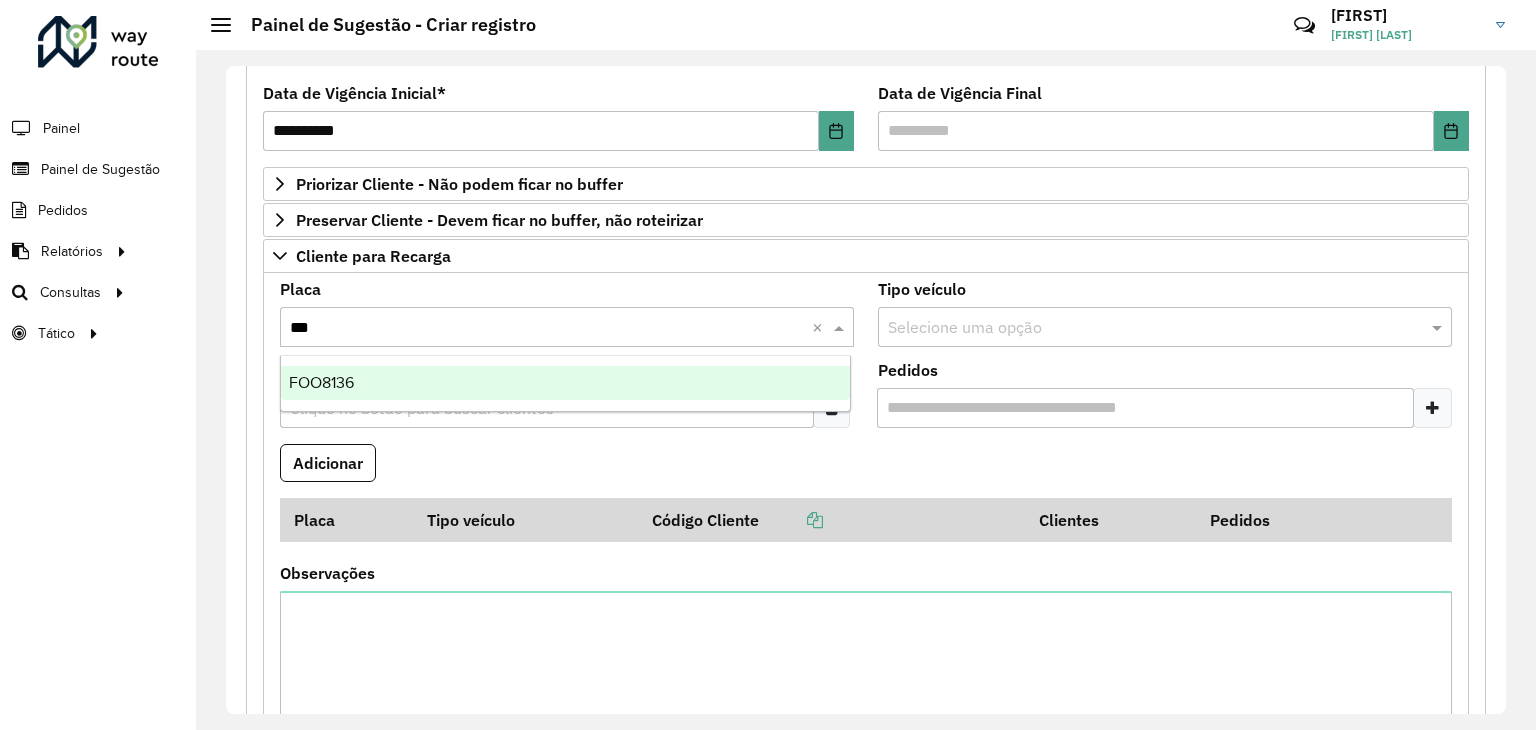 click on "FOO8136" at bounding box center (566, 383) 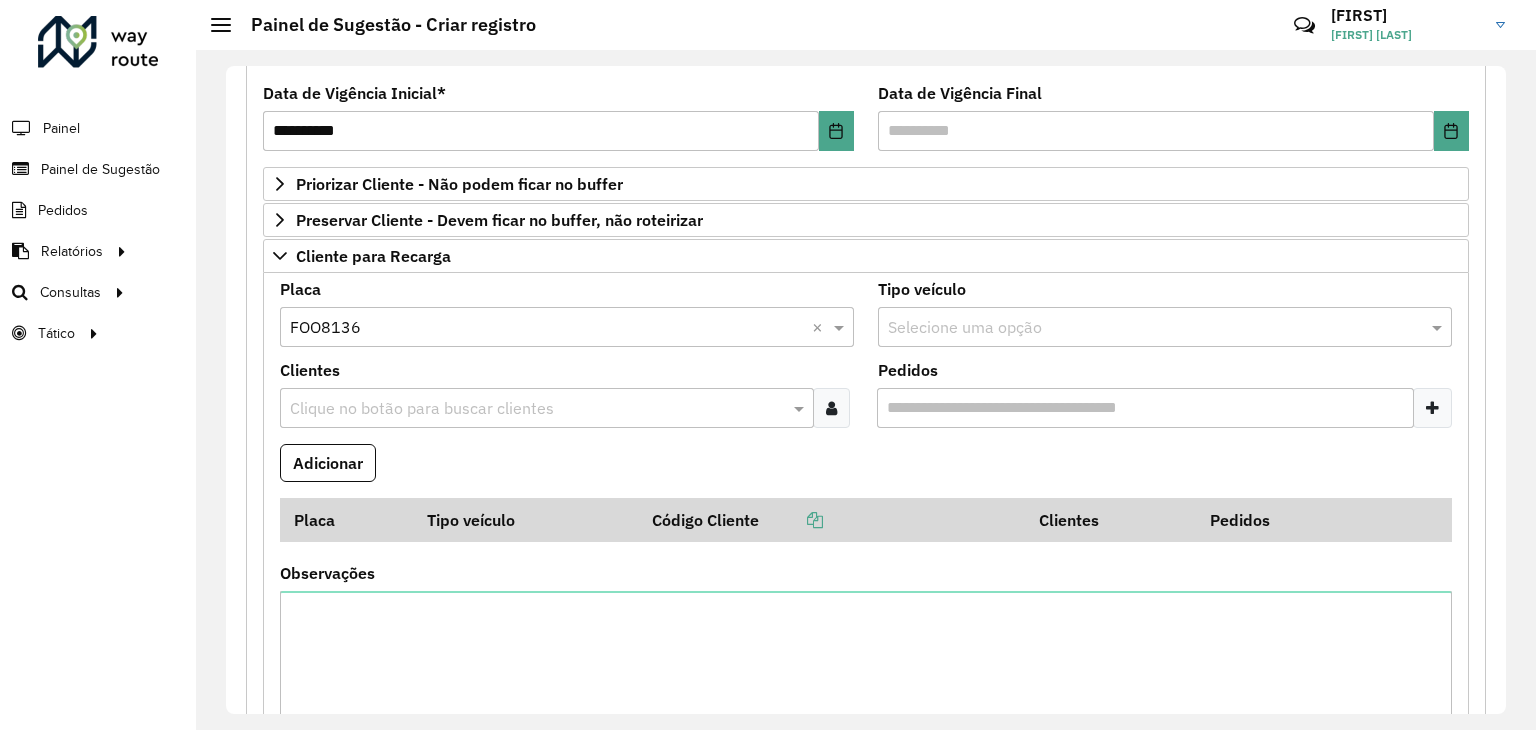 click at bounding box center [537, 409] 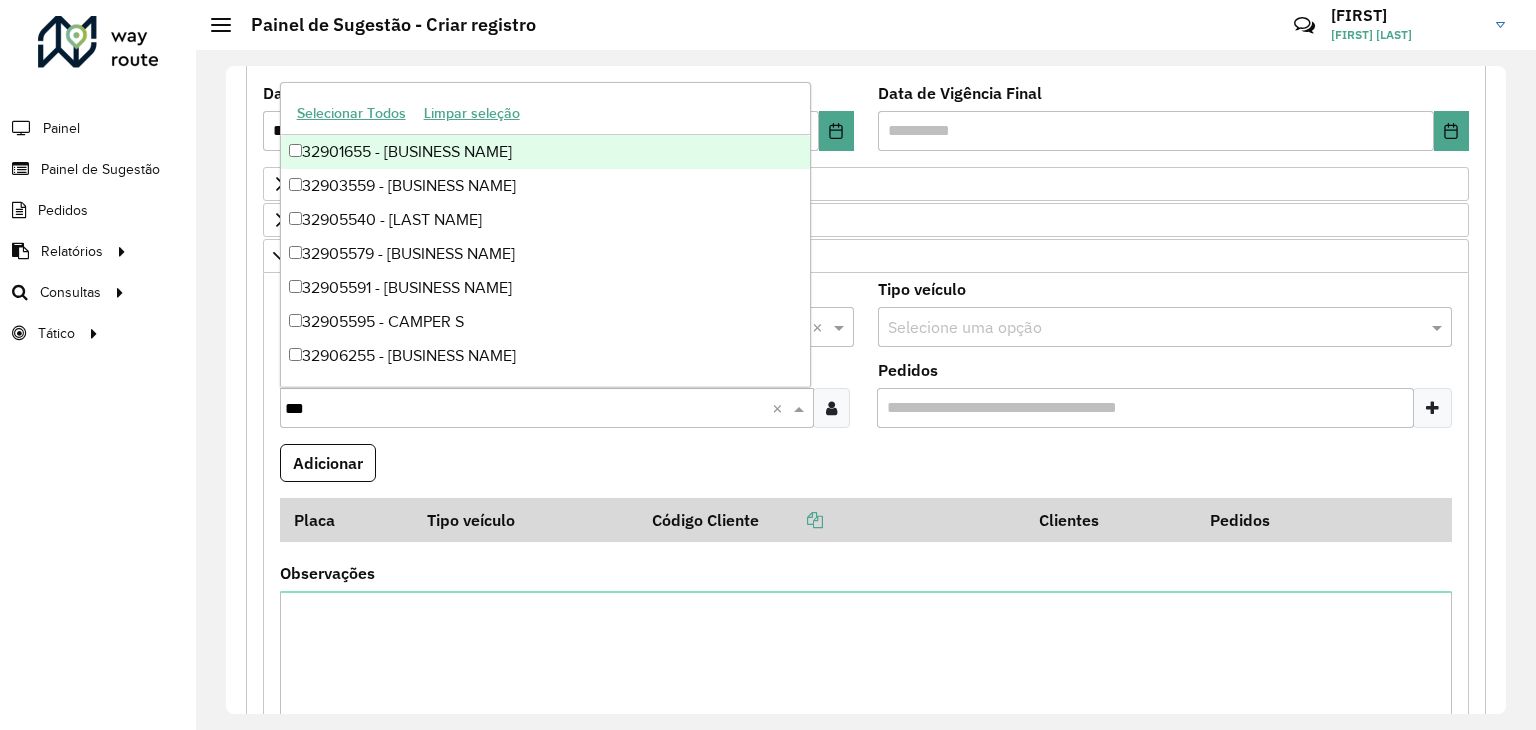 type on "****" 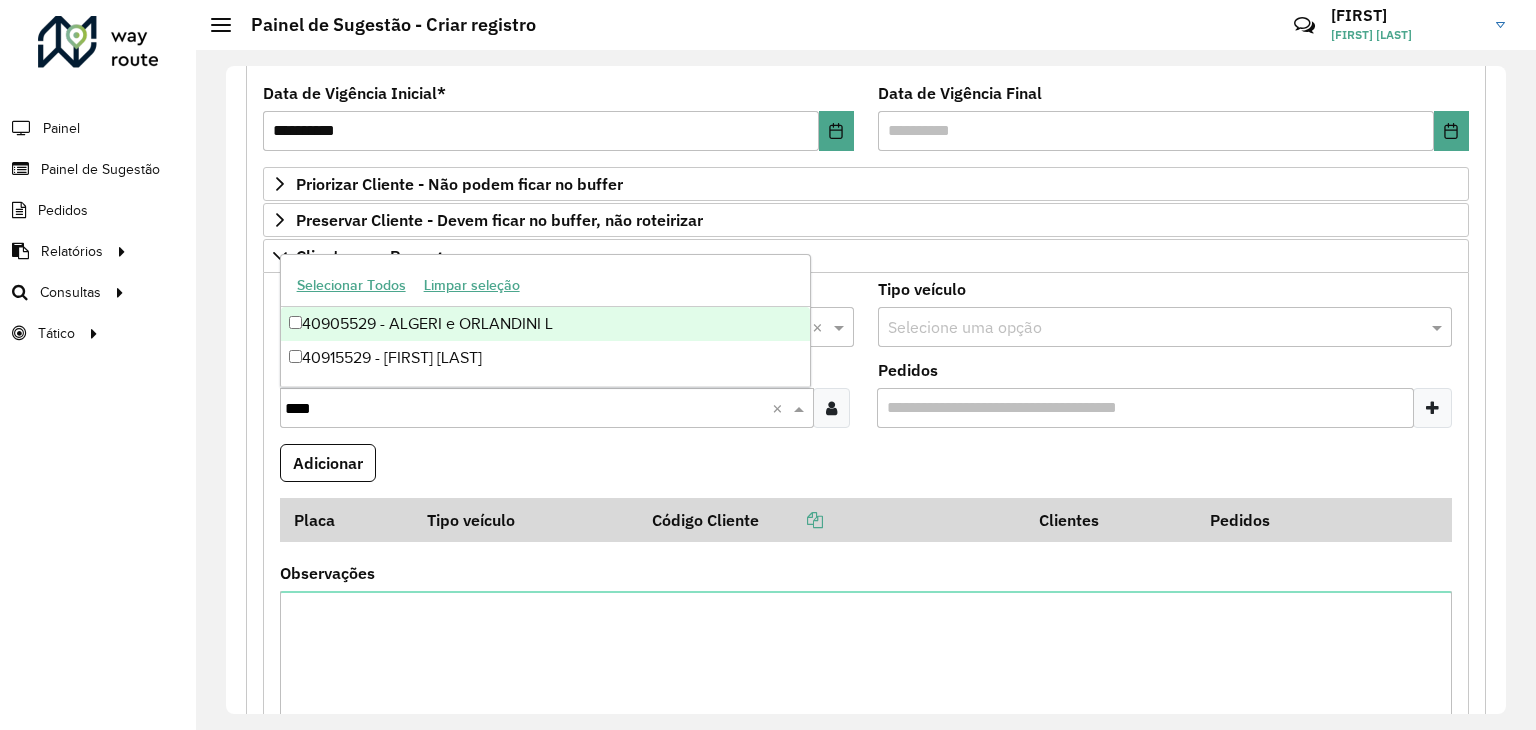 click on "40905529 - ALGERI e ORLANDINI L" at bounding box center (546, 324) 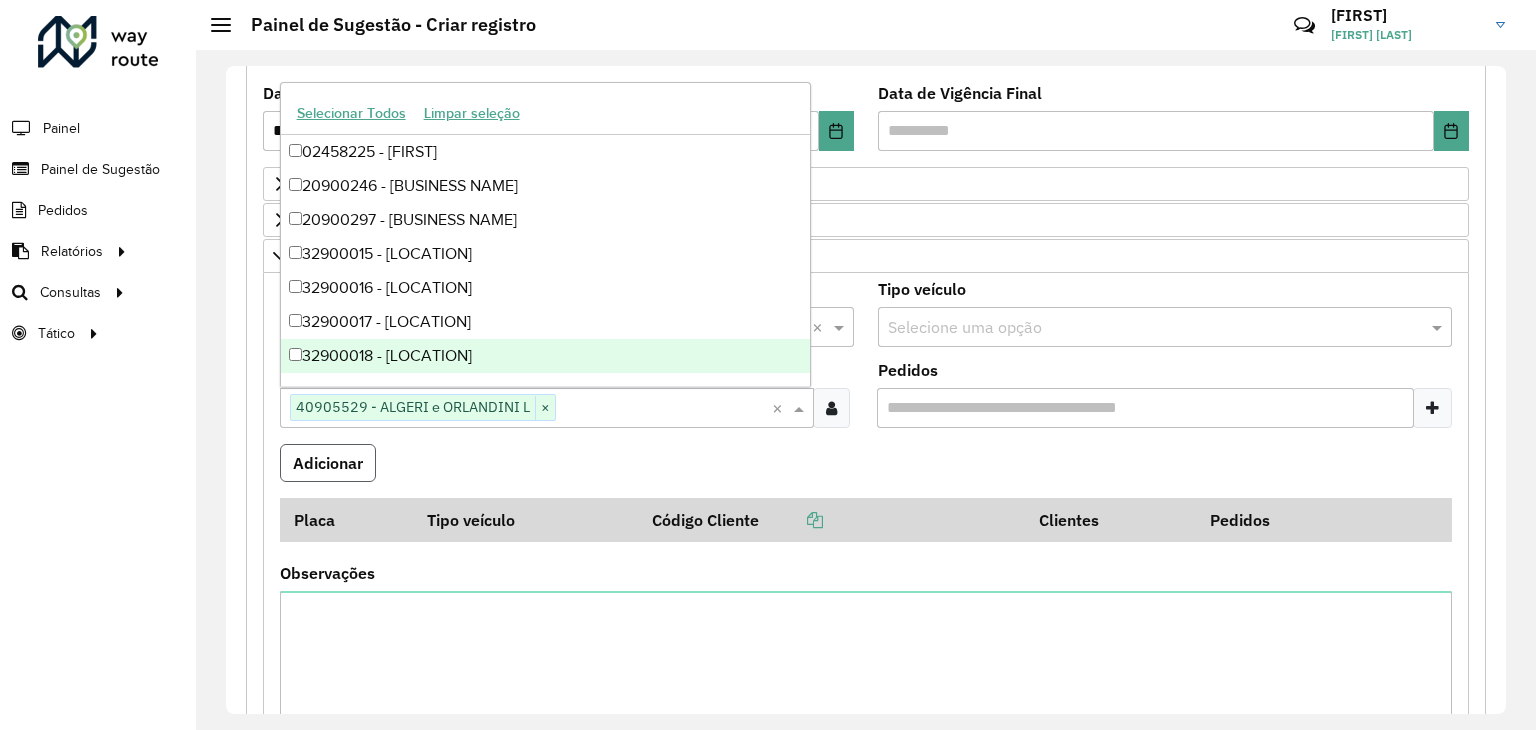 click on "Adicionar" at bounding box center (328, 463) 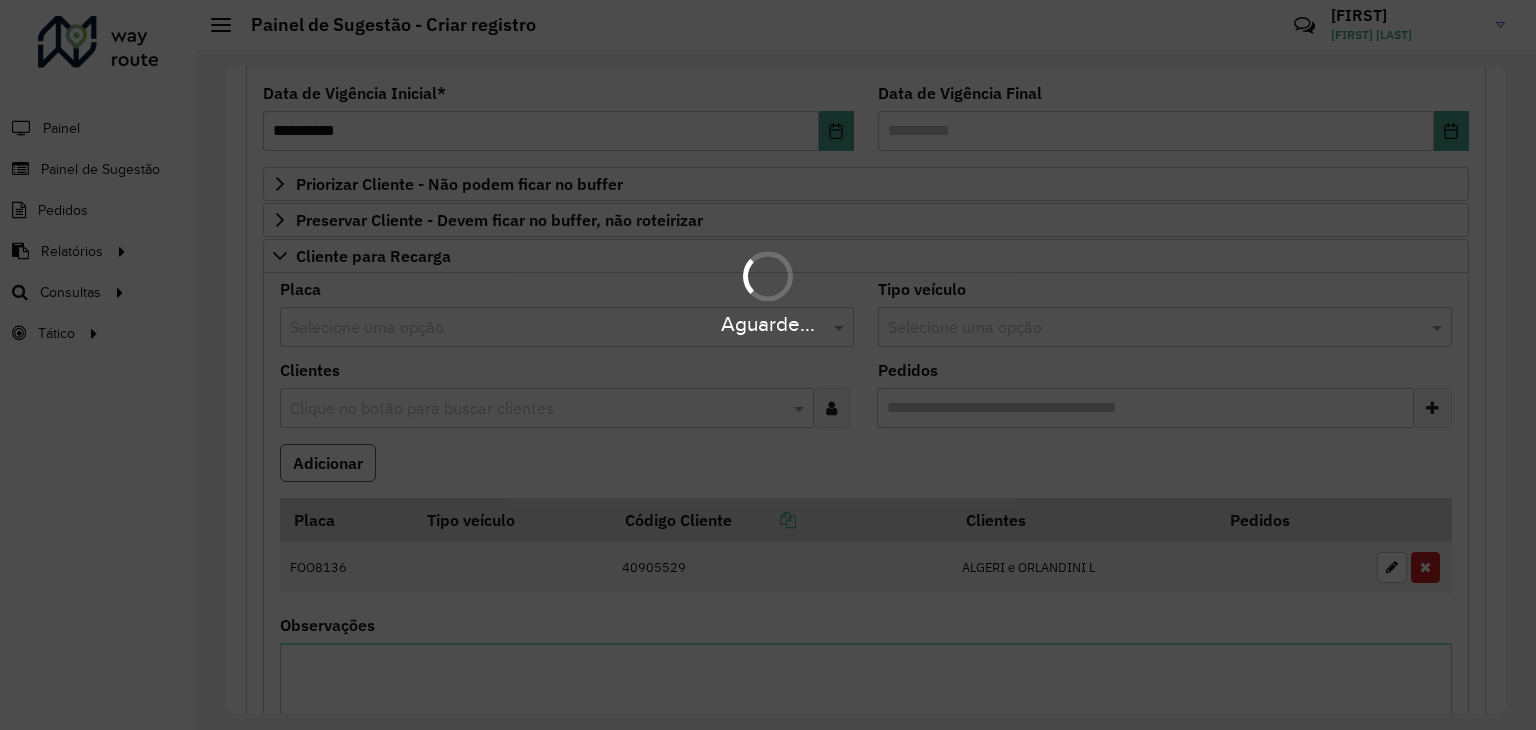 type 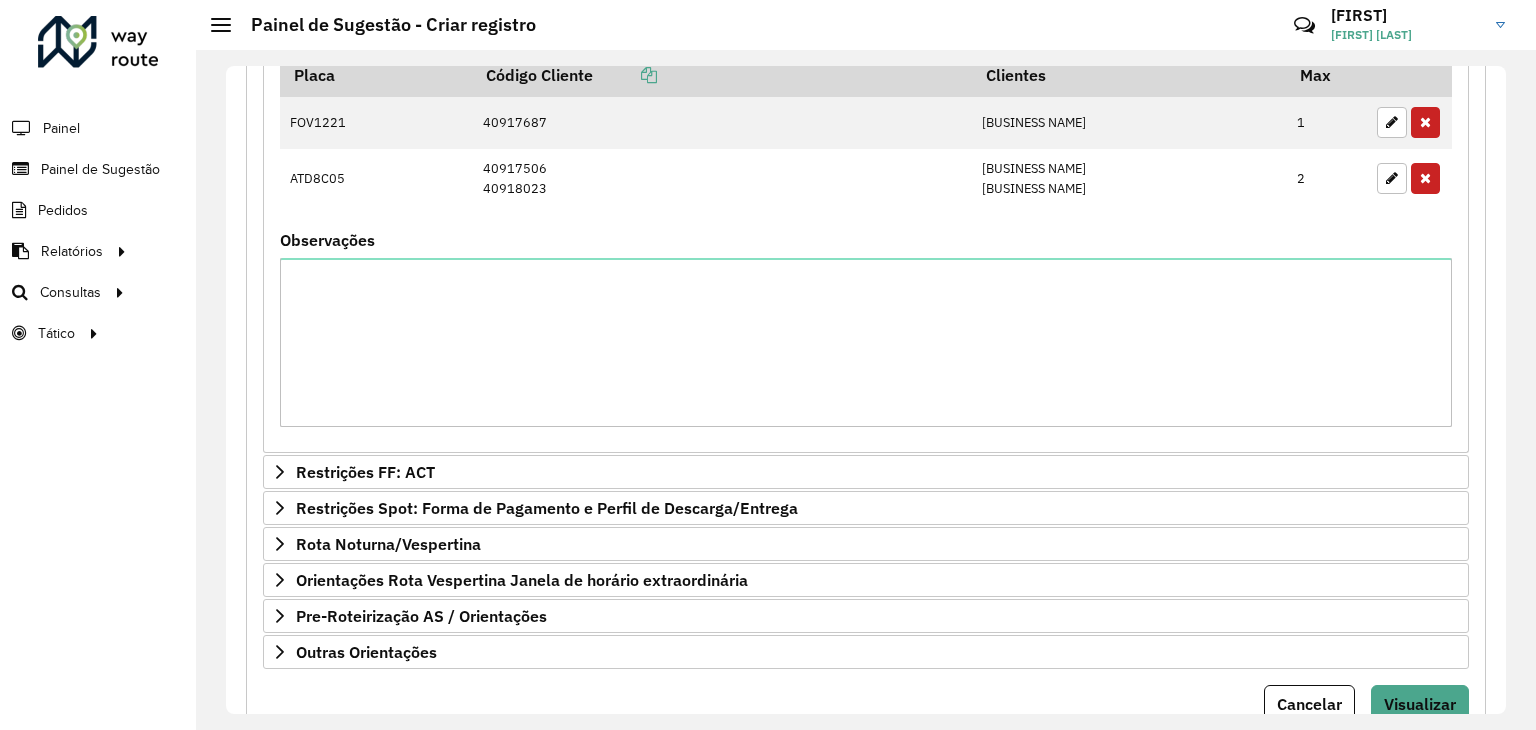 scroll, scrollTop: 1368, scrollLeft: 0, axis: vertical 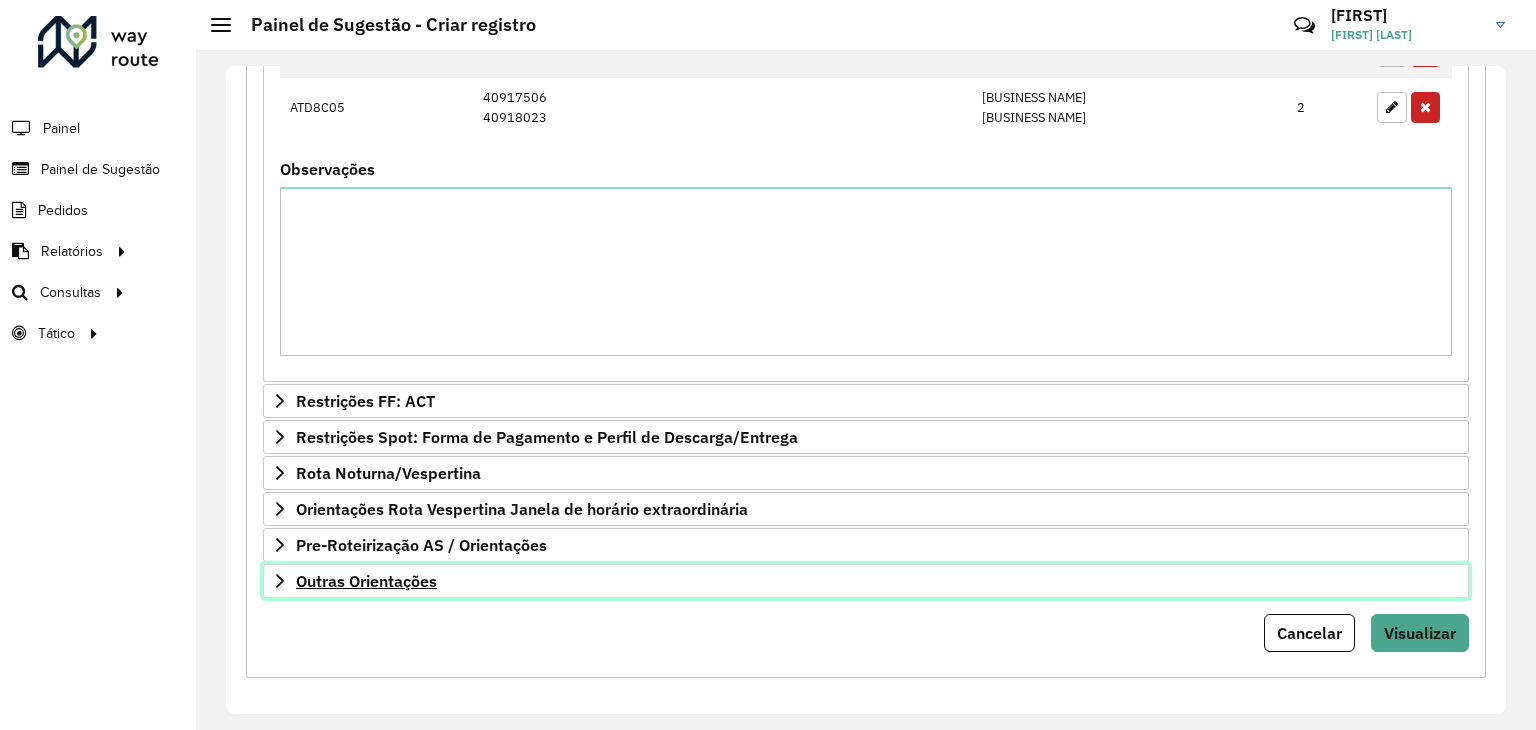 click on "Outras Orientações" at bounding box center [866, 581] 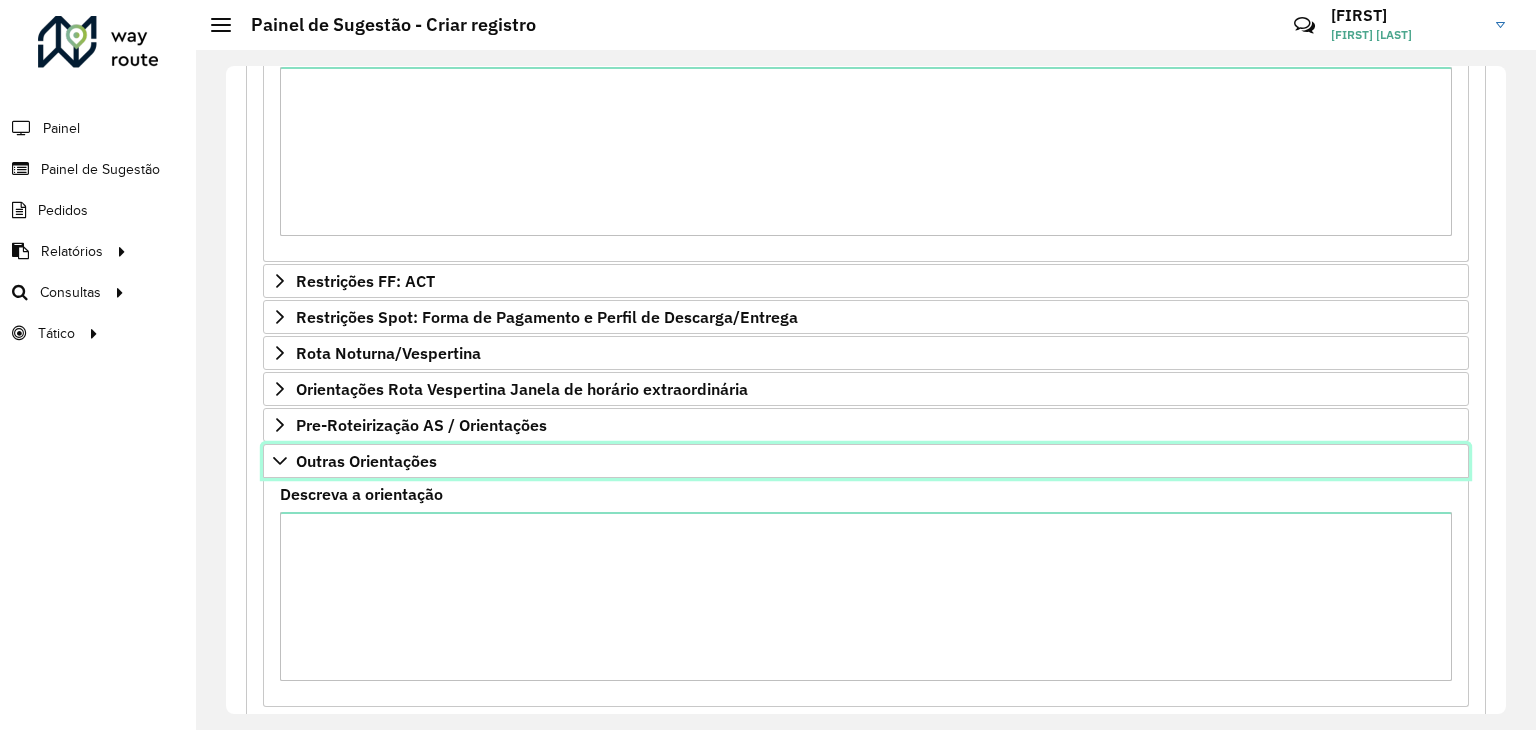 scroll, scrollTop: 1597, scrollLeft: 0, axis: vertical 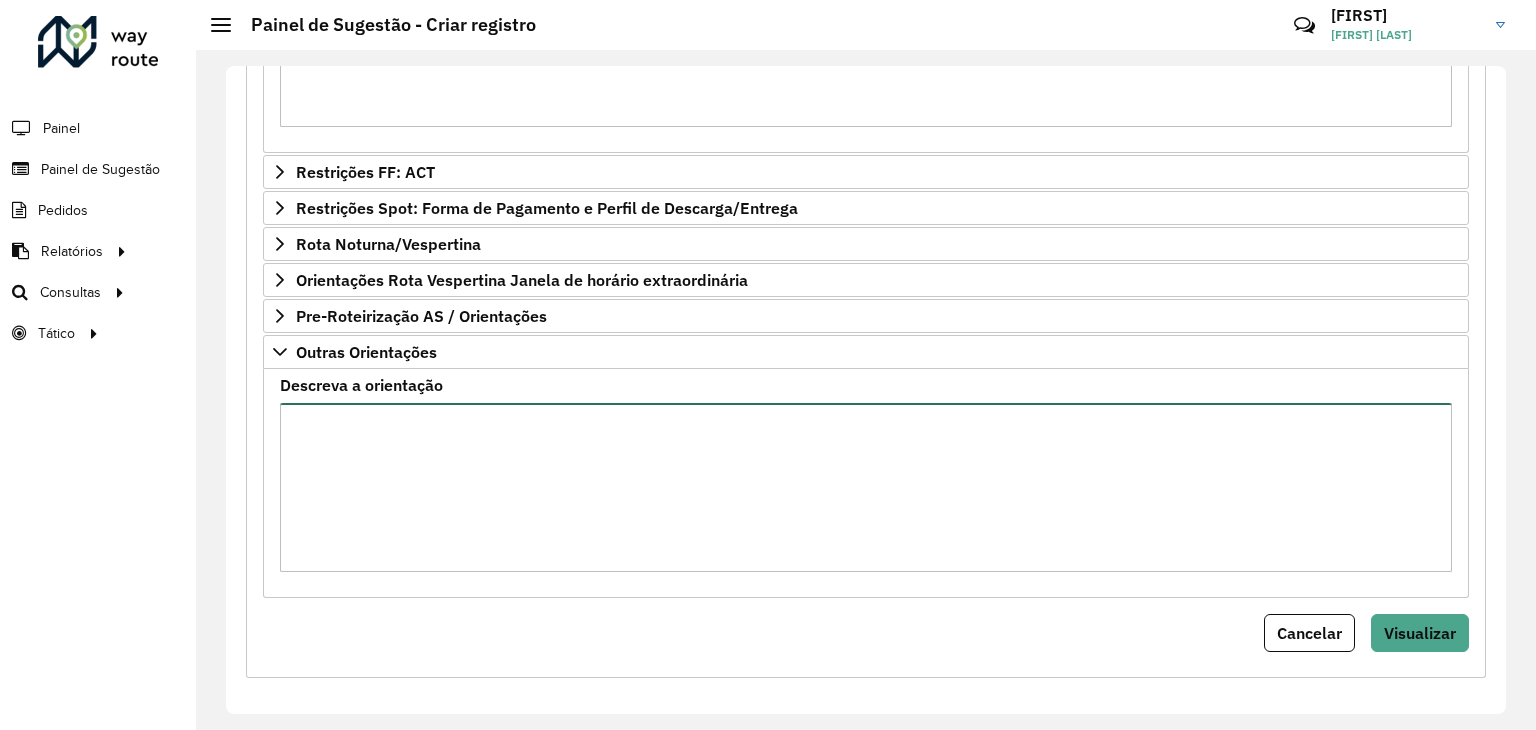 click on "Descreva a orientação" at bounding box center [866, 487] 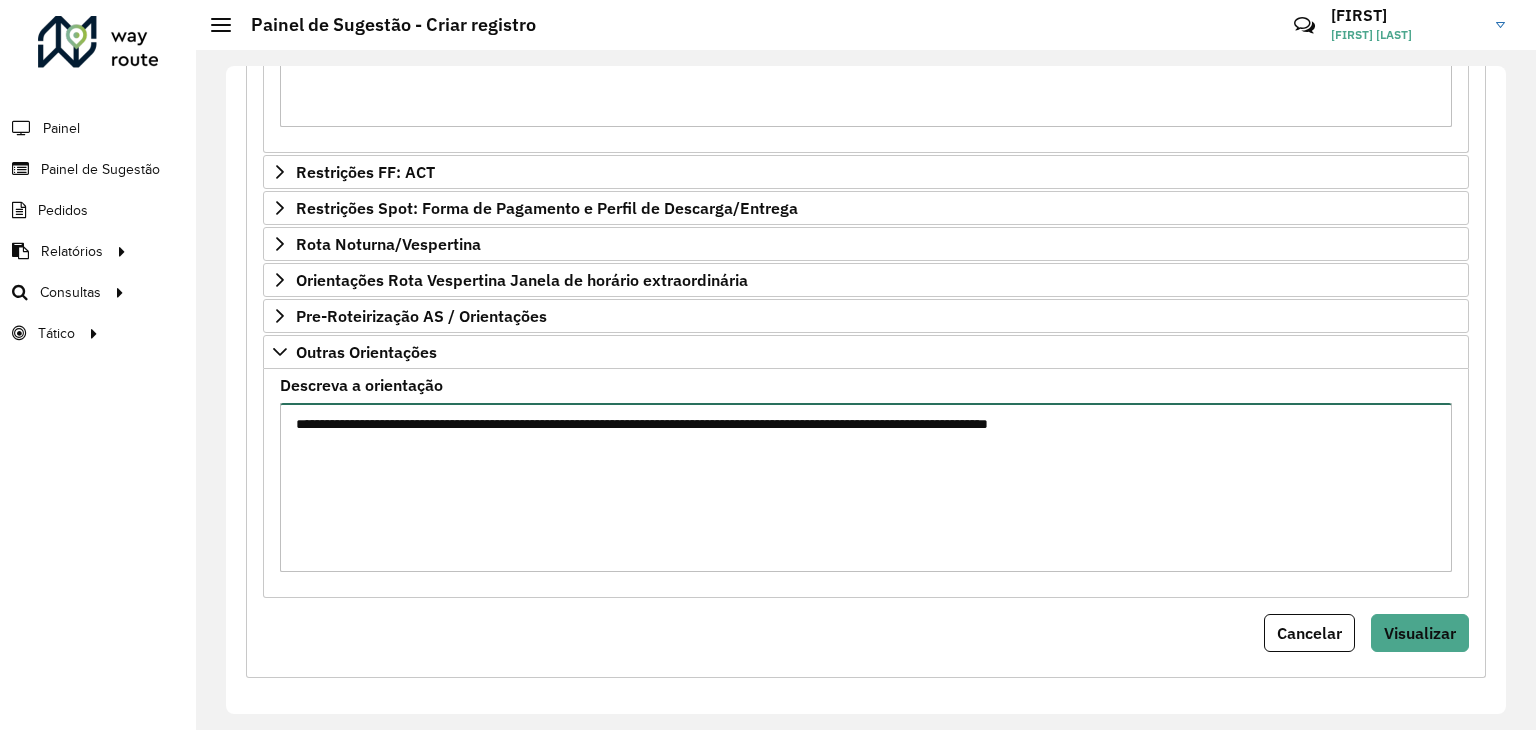 click on "**********" at bounding box center [866, 487] 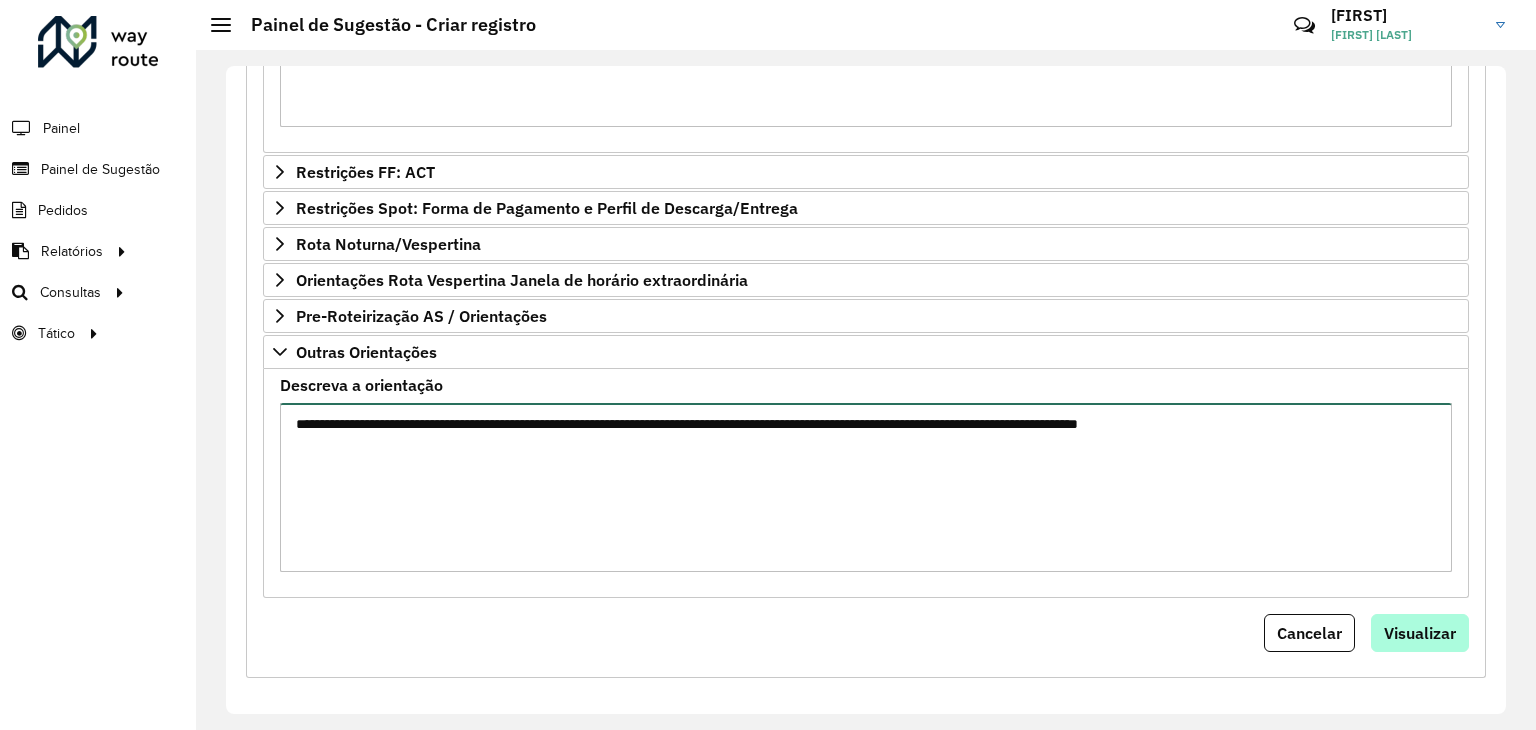 type on "**********" 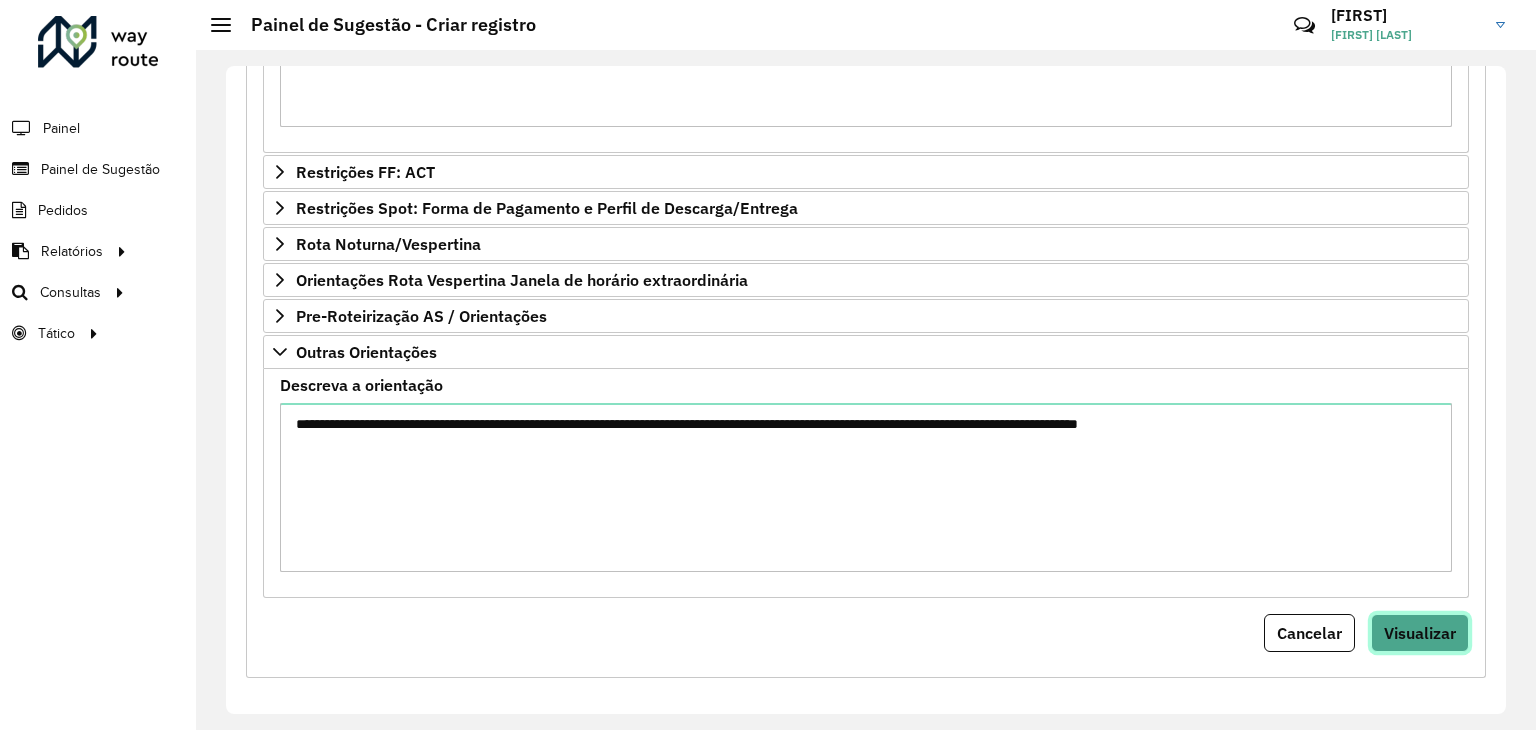 click on "Visualizar" at bounding box center [1420, 633] 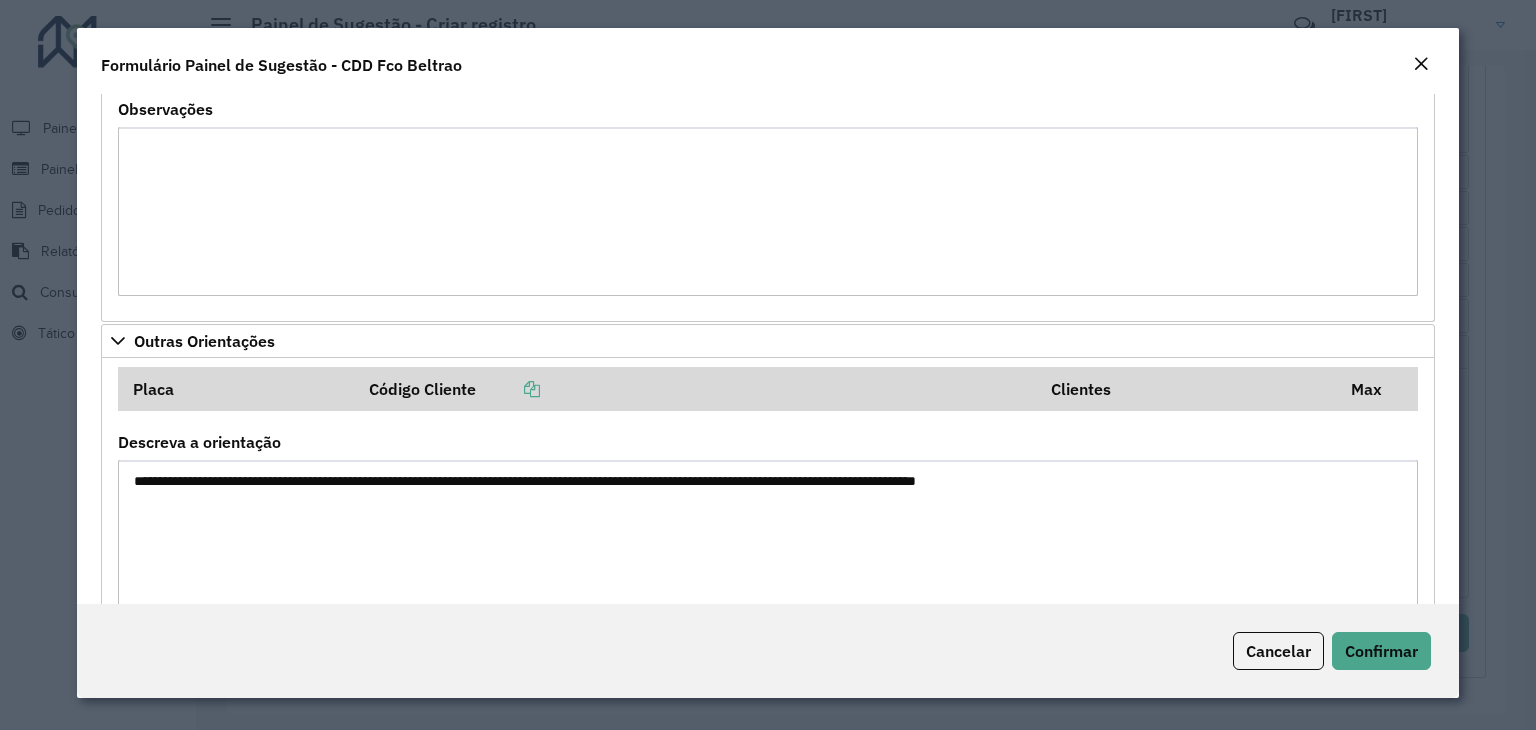 scroll, scrollTop: 741, scrollLeft: 0, axis: vertical 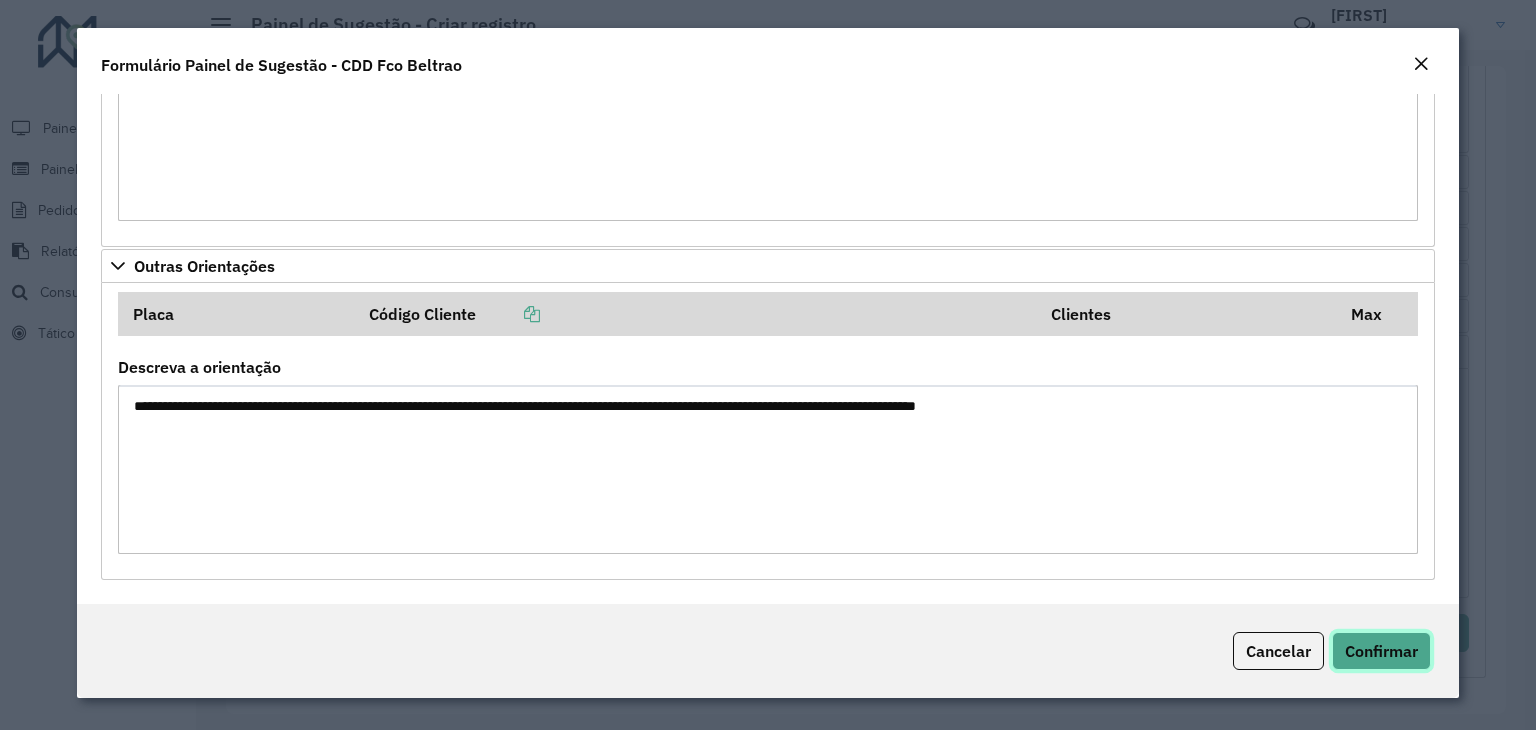 click on "Confirmar" 